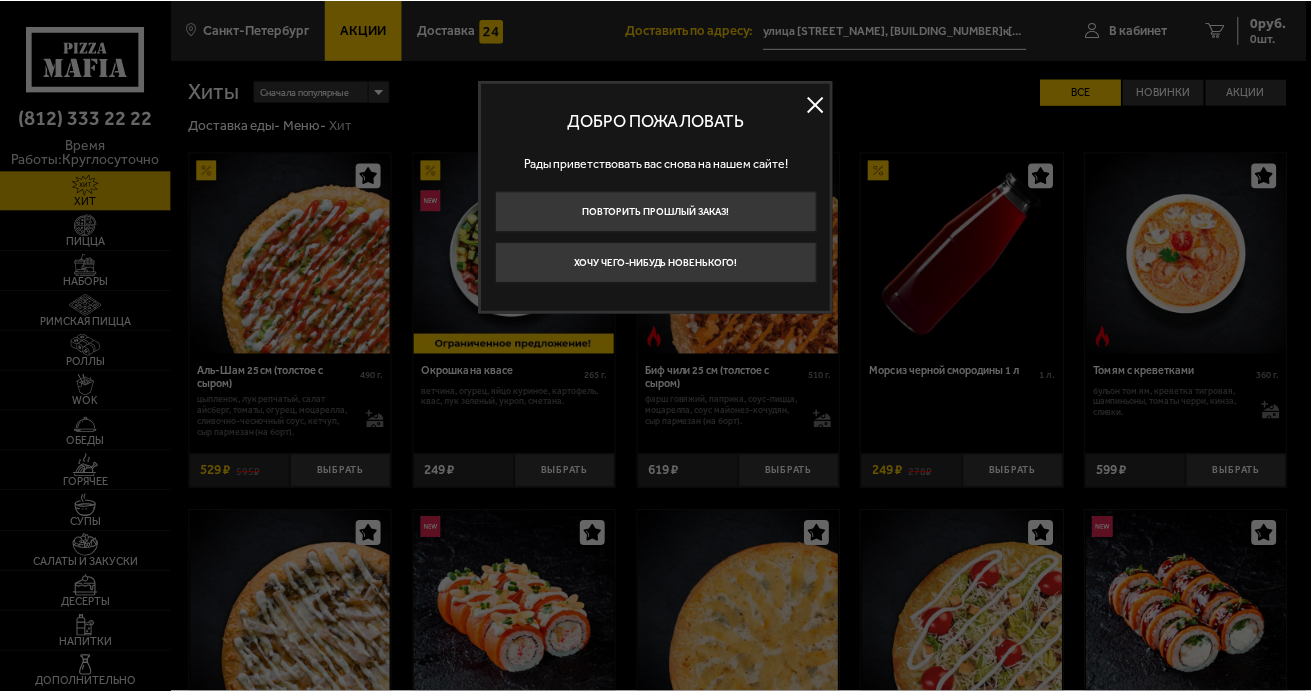 scroll, scrollTop: 0, scrollLeft: 0, axis: both 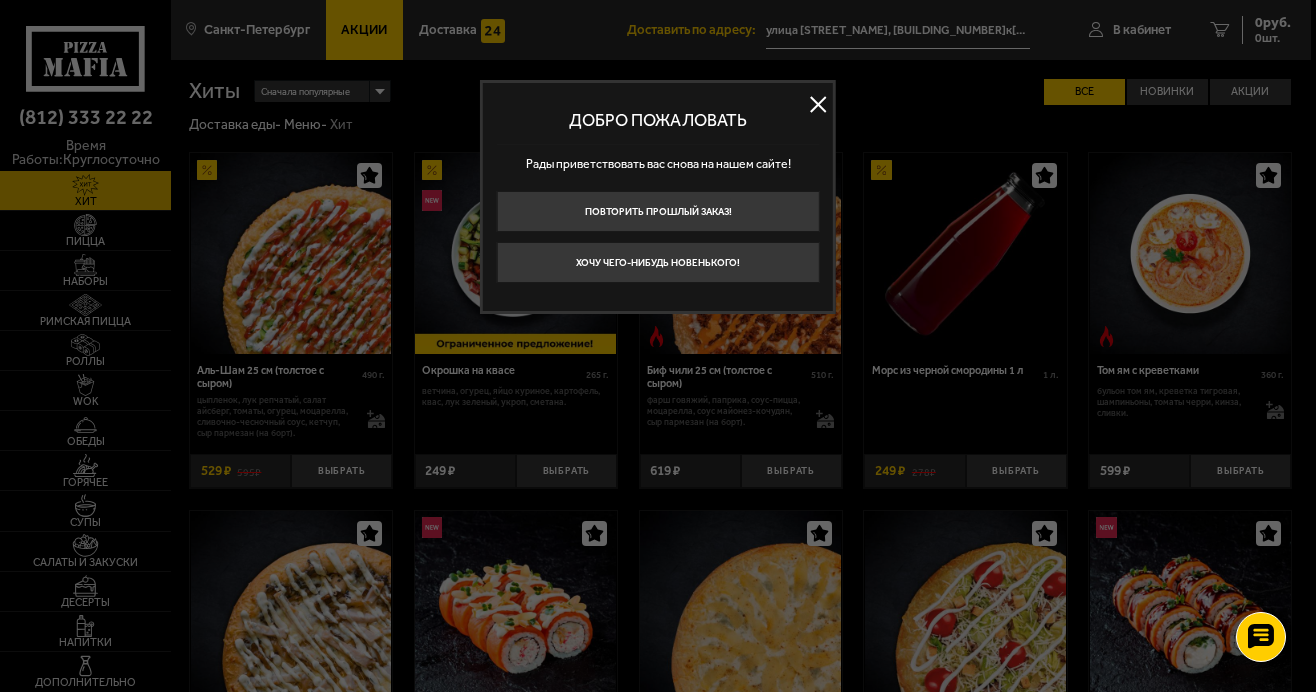 click at bounding box center [818, 105] 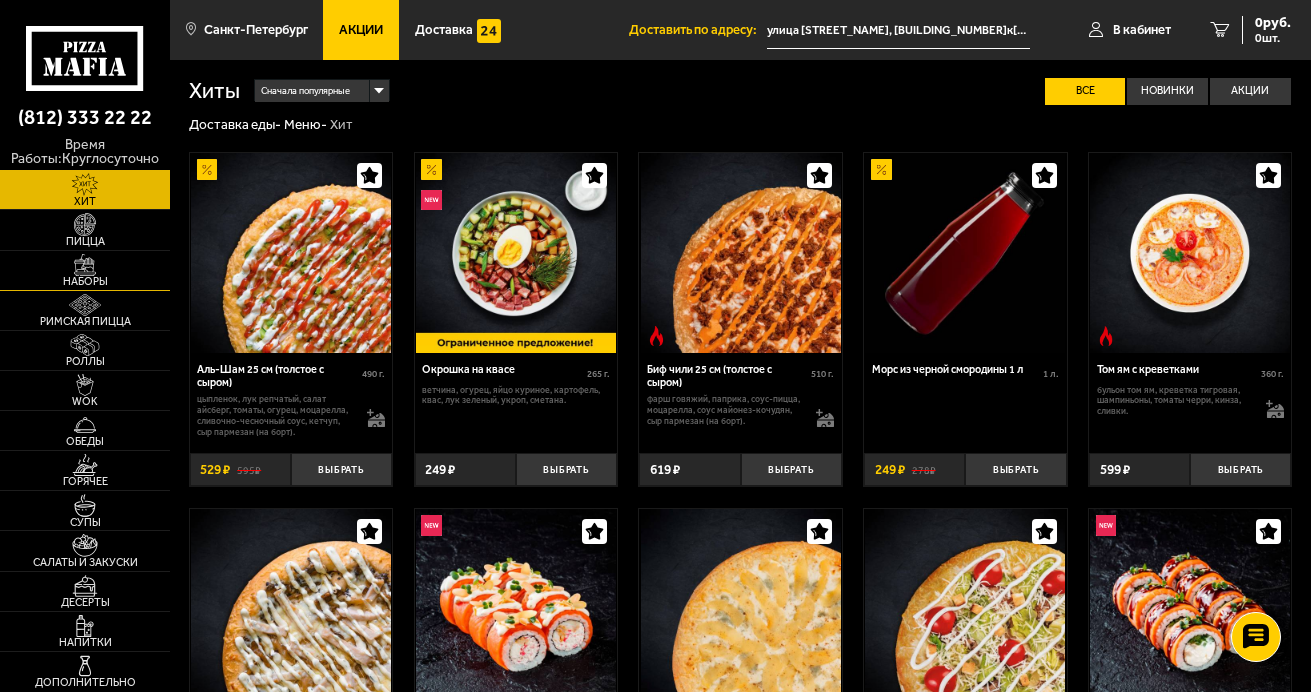 click at bounding box center [85, 265] 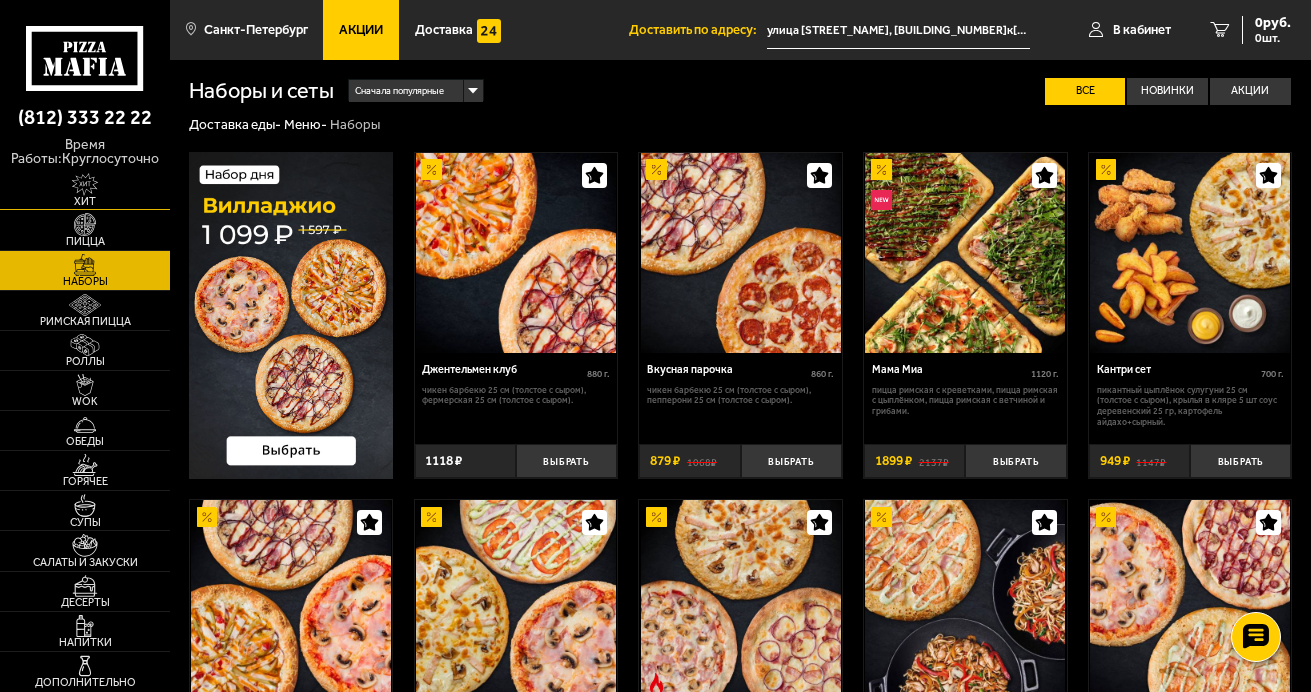 click at bounding box center [85, 184] 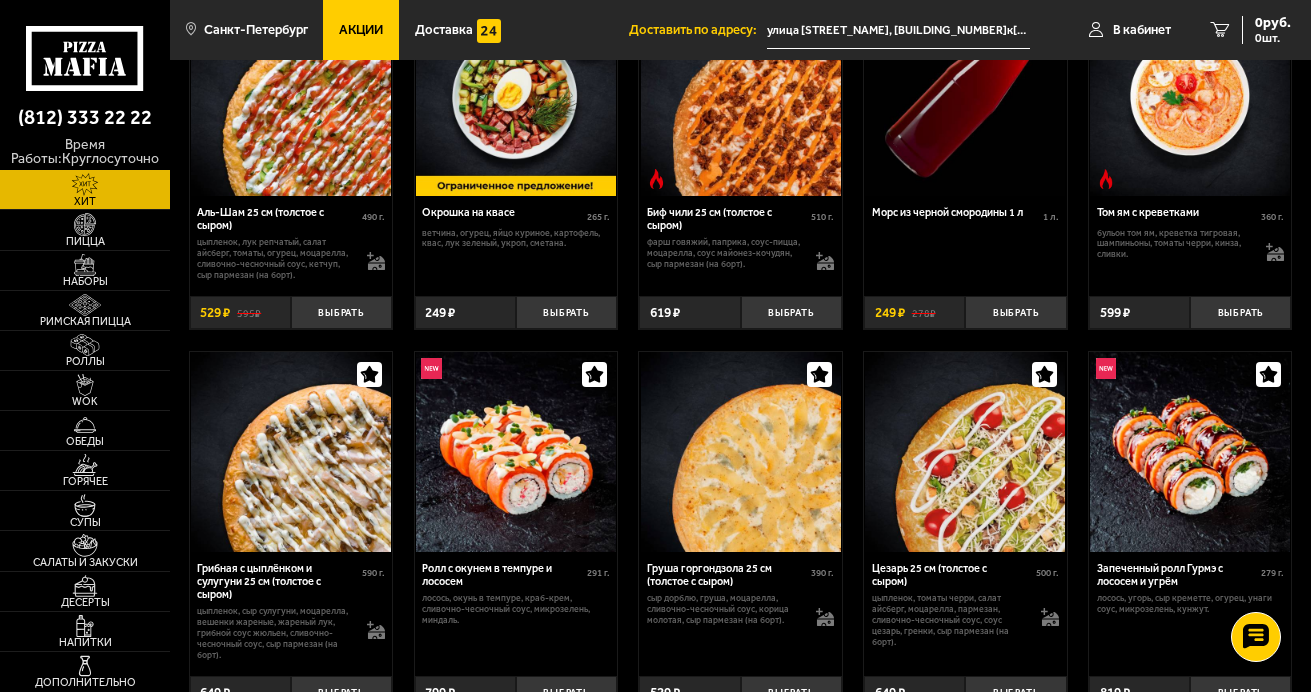 scroll, scrollTop: 0, scrollLeft: 0, axis: both 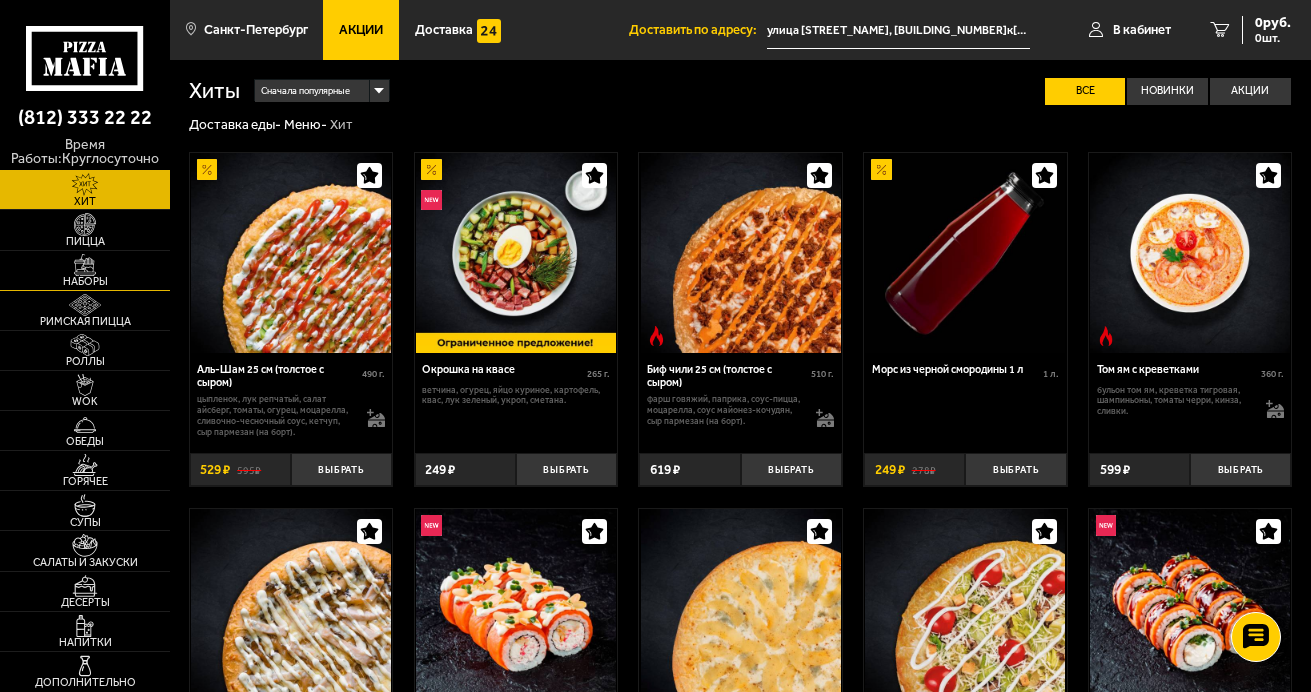 click at bounding box center (85, 265) 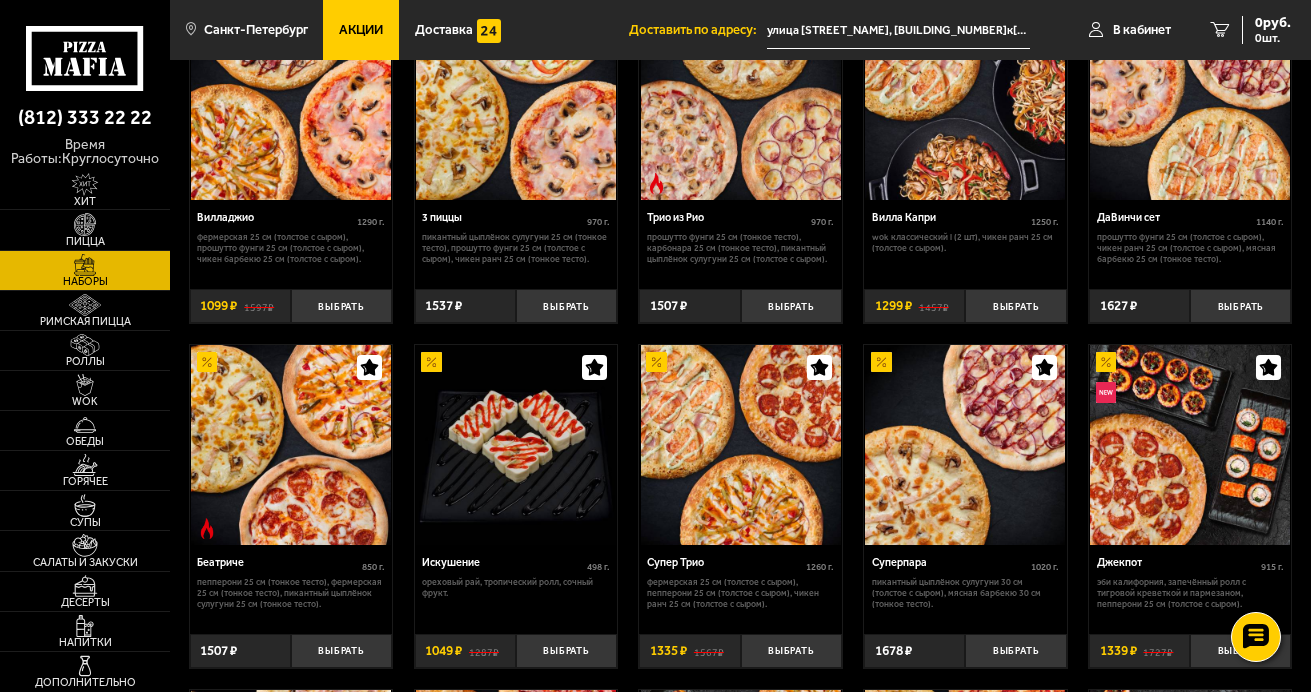 scroll, scrollTop: 333, scrollLeft: 0, axis: vertical 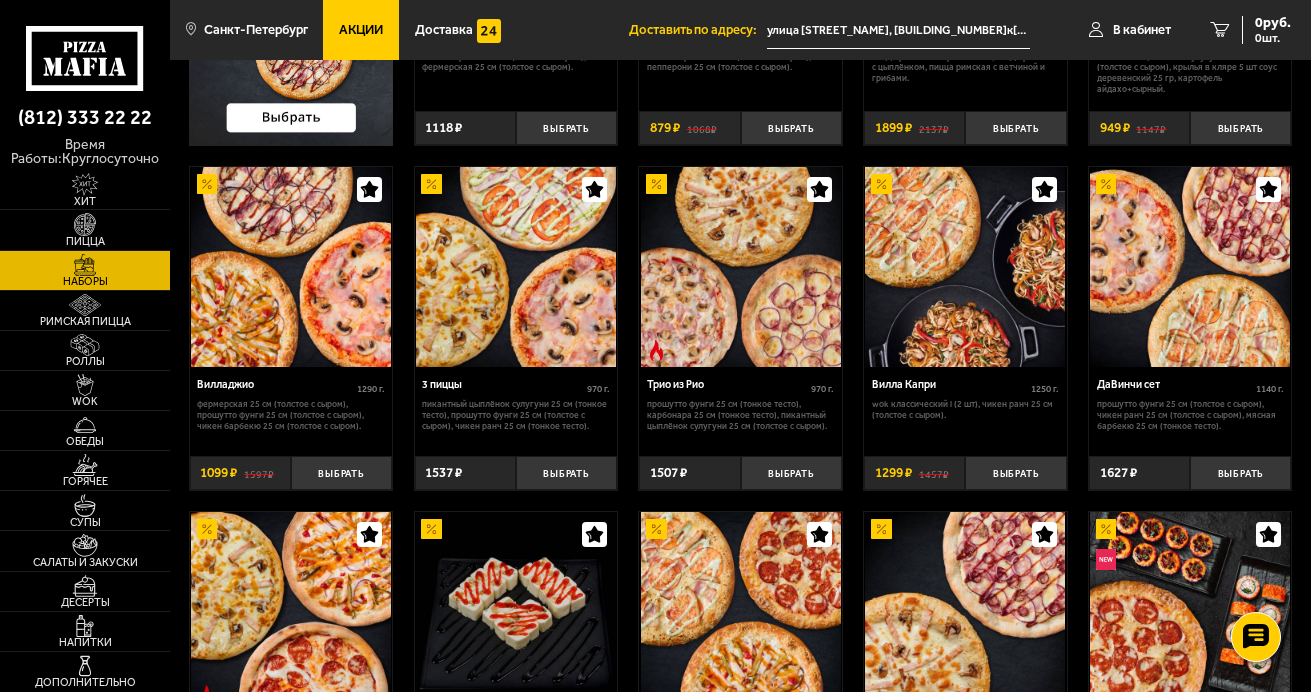 click at bounding box center (740, 612) 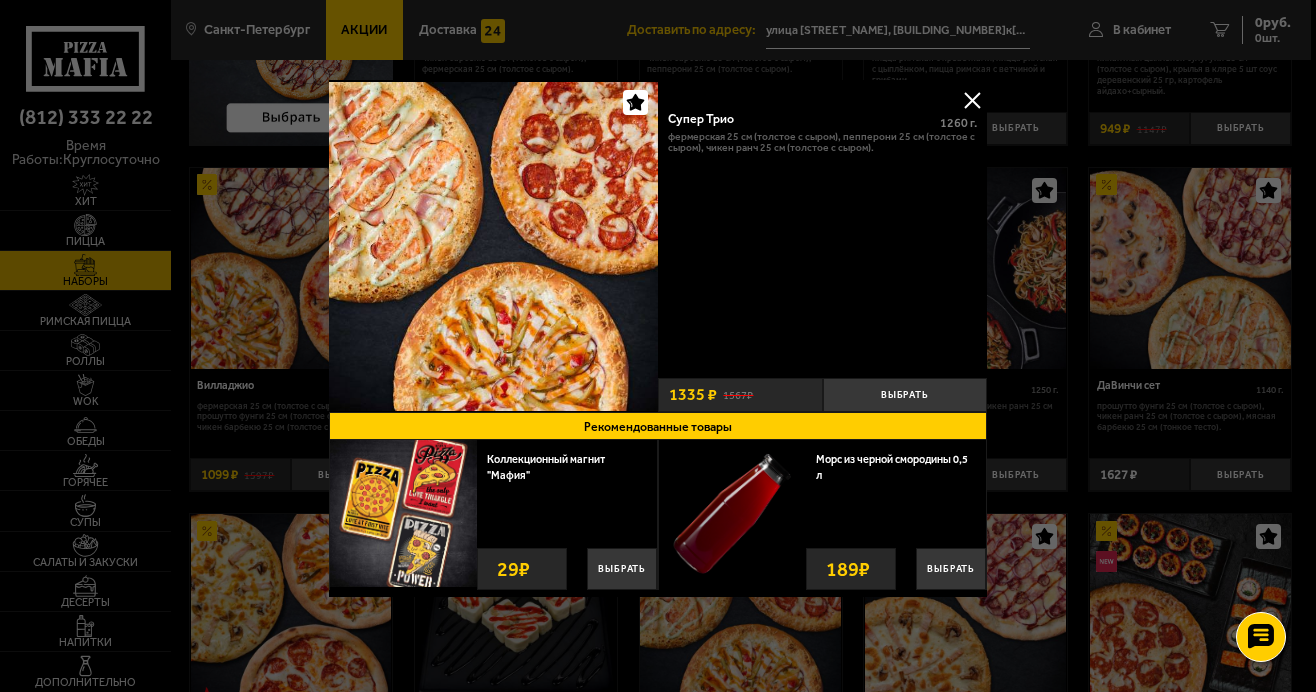 click at bounding box center (972, 100) 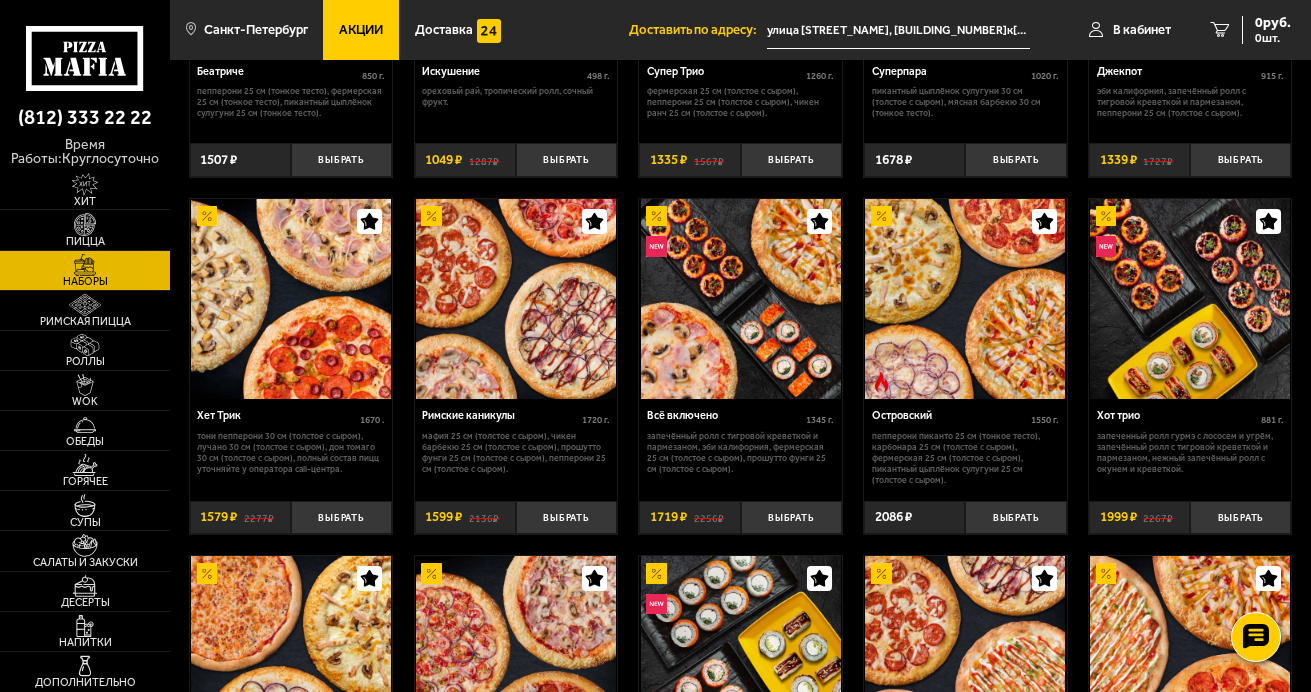 scroll, scrollTop: 1000, scrollLeft: 0, axis: vertical 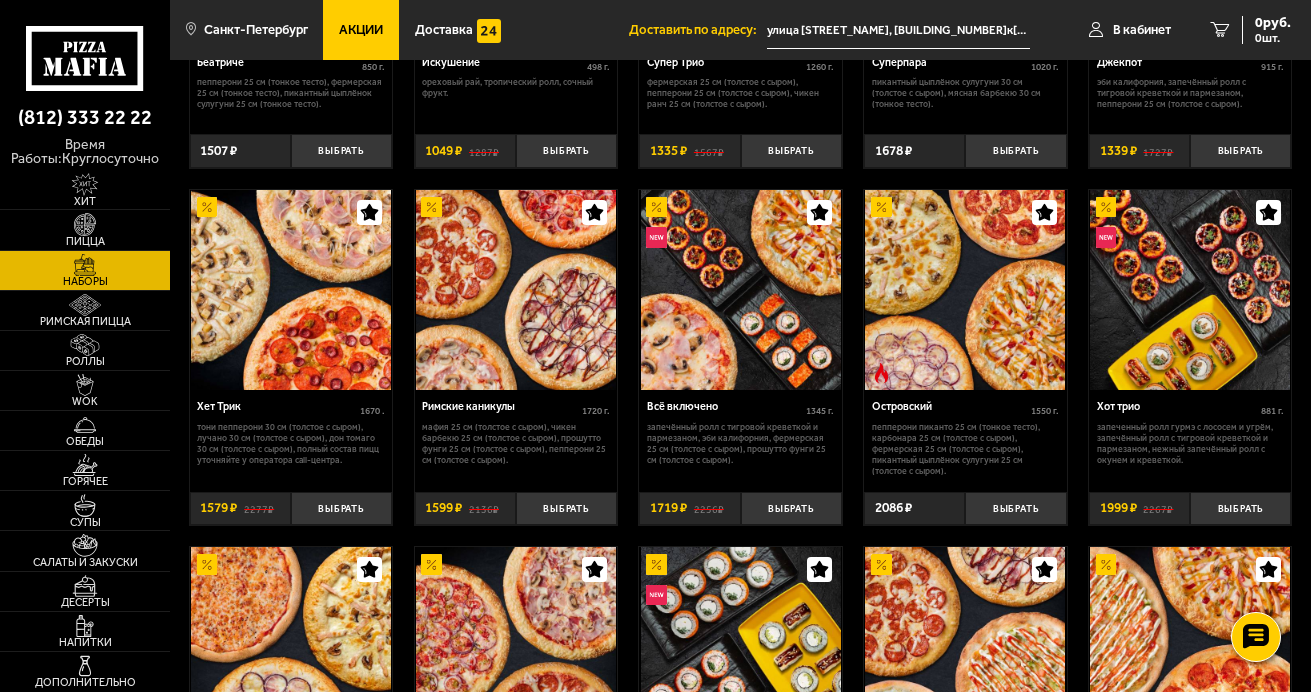 click at bounding box center [291, 290] 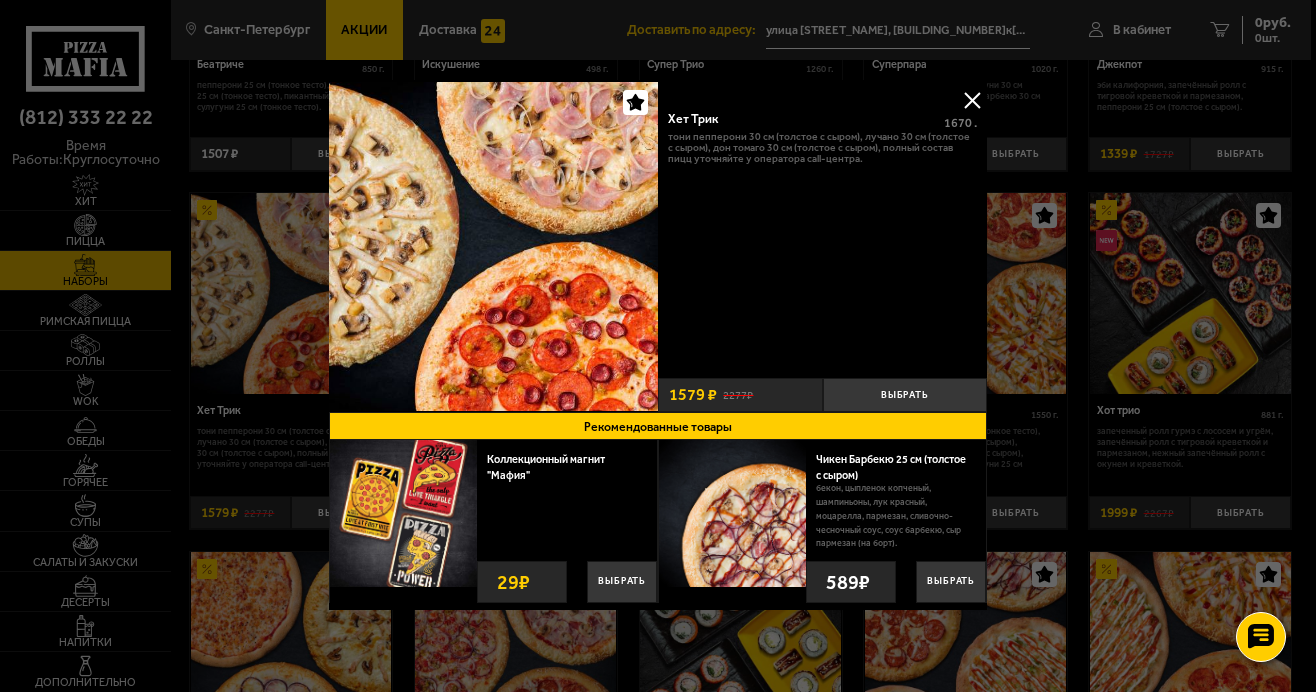 click at bounding box center [972, 100] 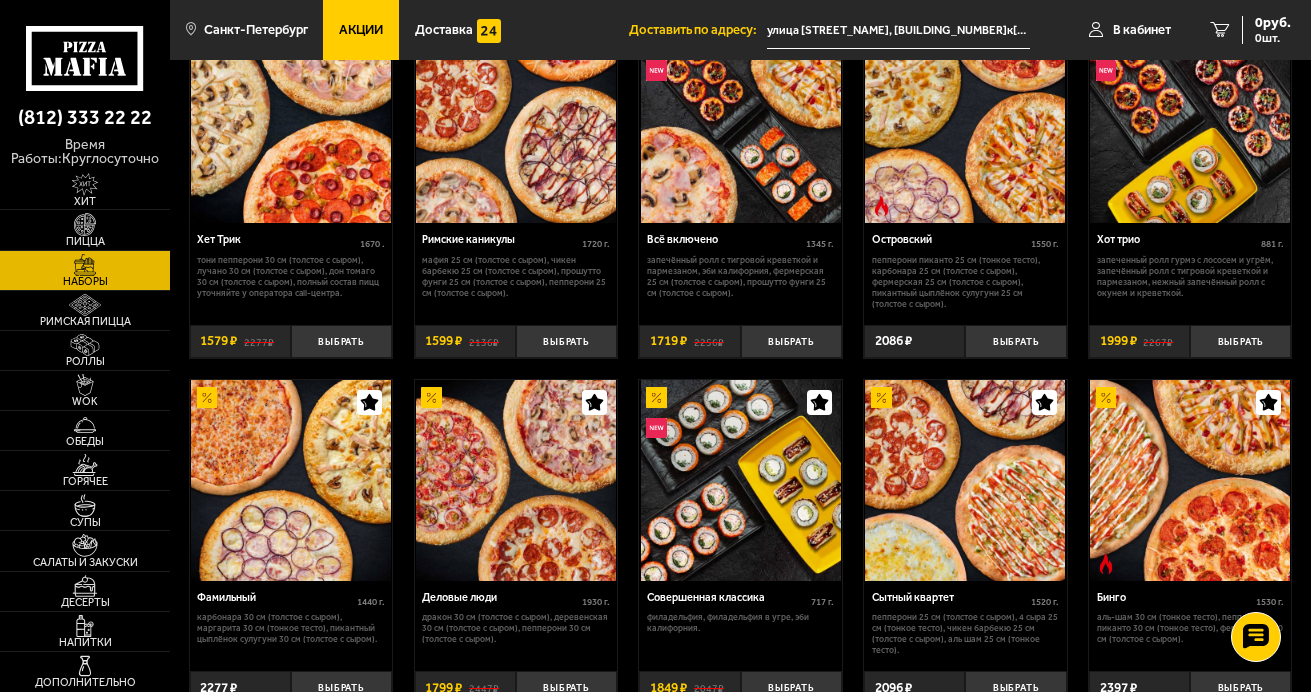 scroll, scrollTop: 1333, scrollLeft: 0, axis: vertical 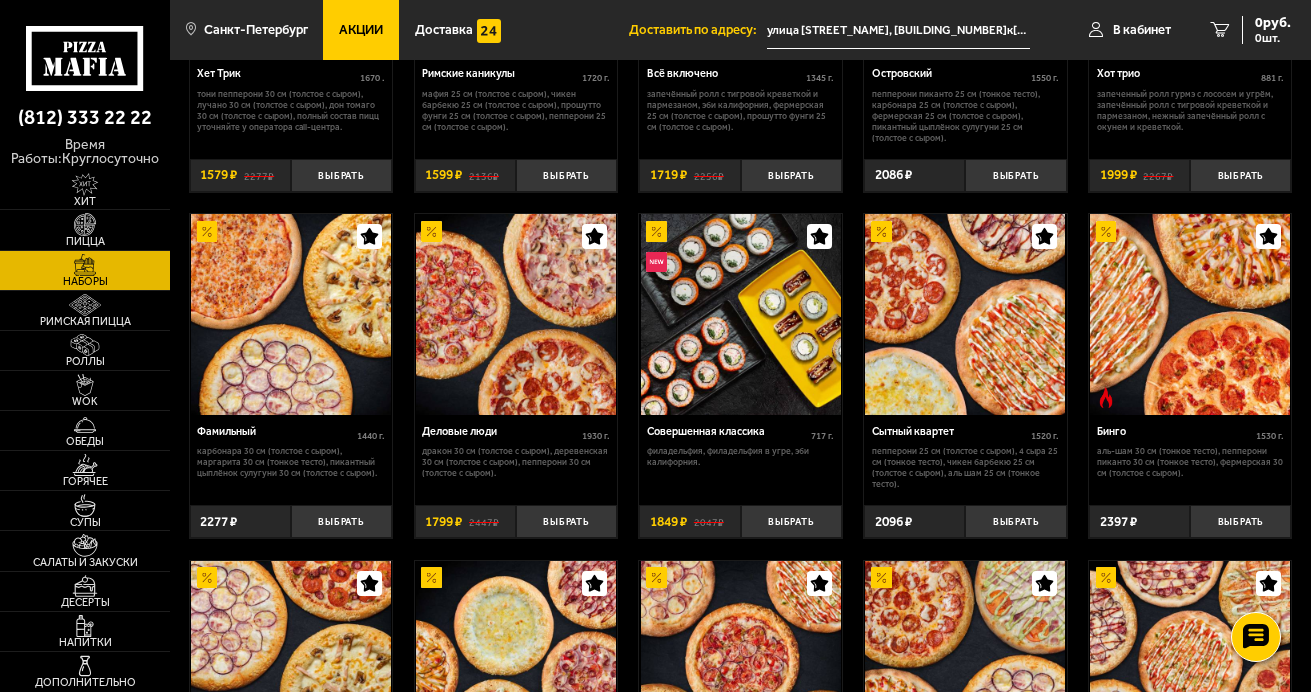 click at bounding box center (516, 314) 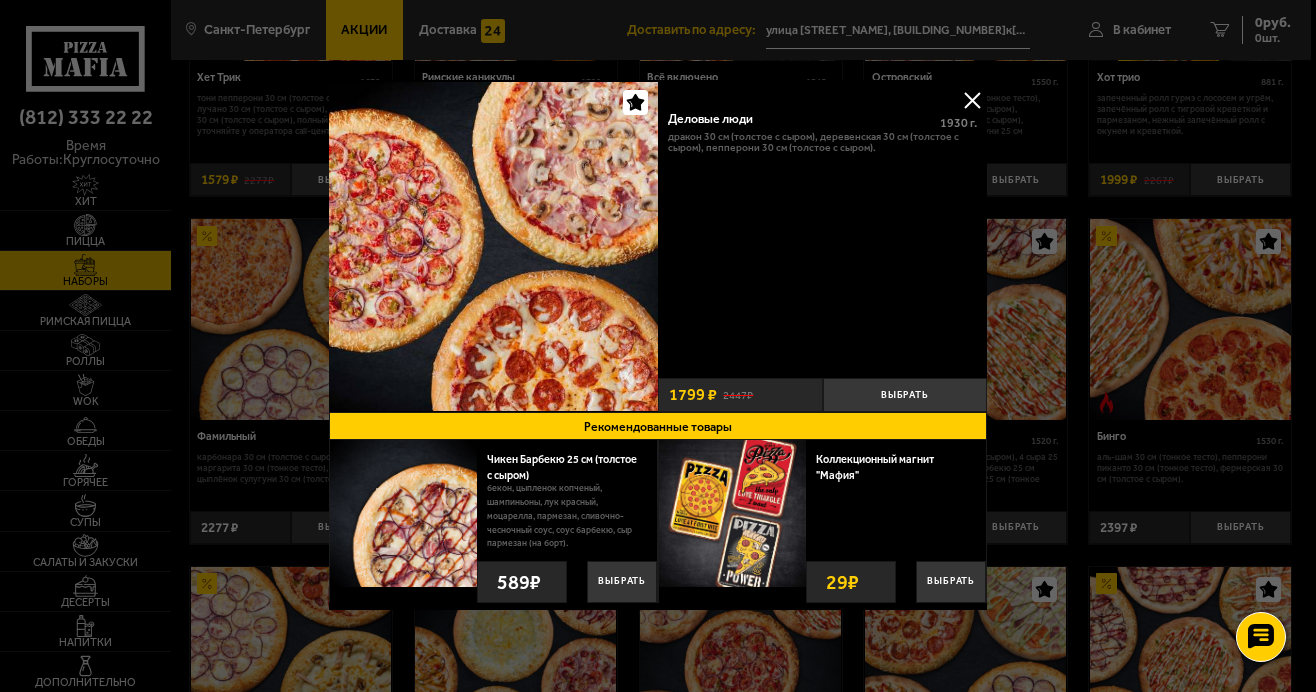 click at bounding box center (972, 100) 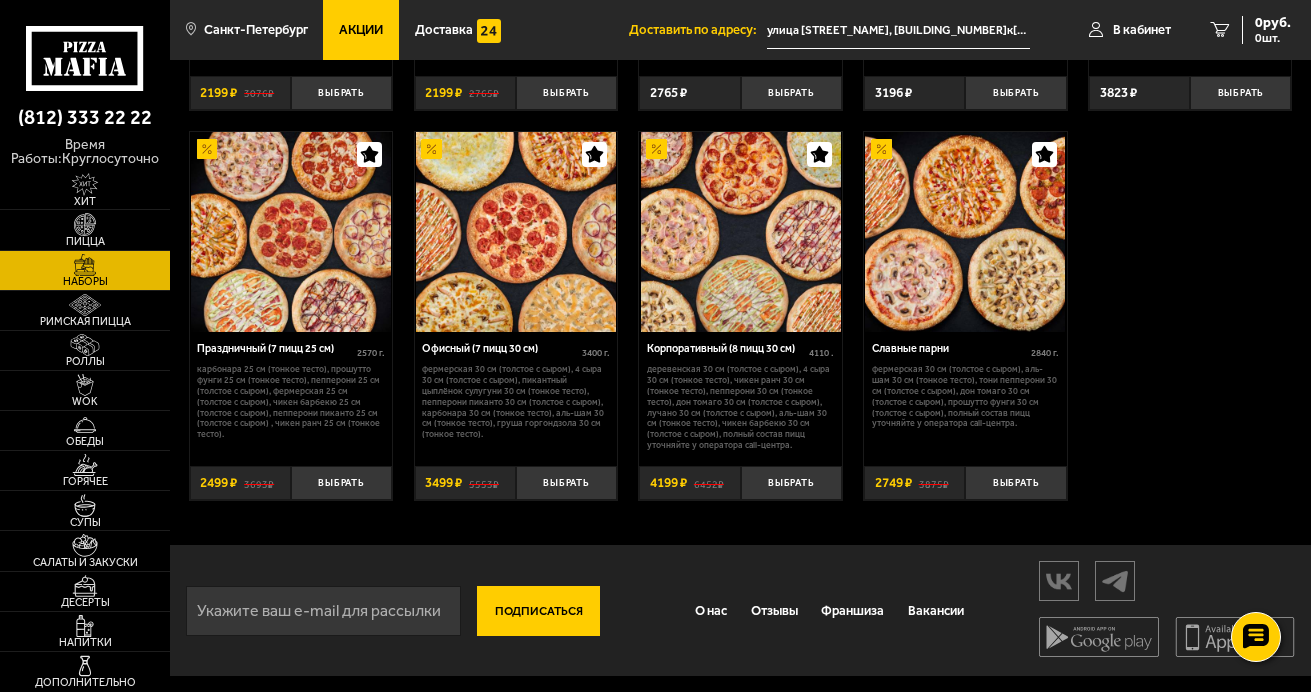 scroll, scrollTop: 1982, scrollLeft: 0, axis: vertical 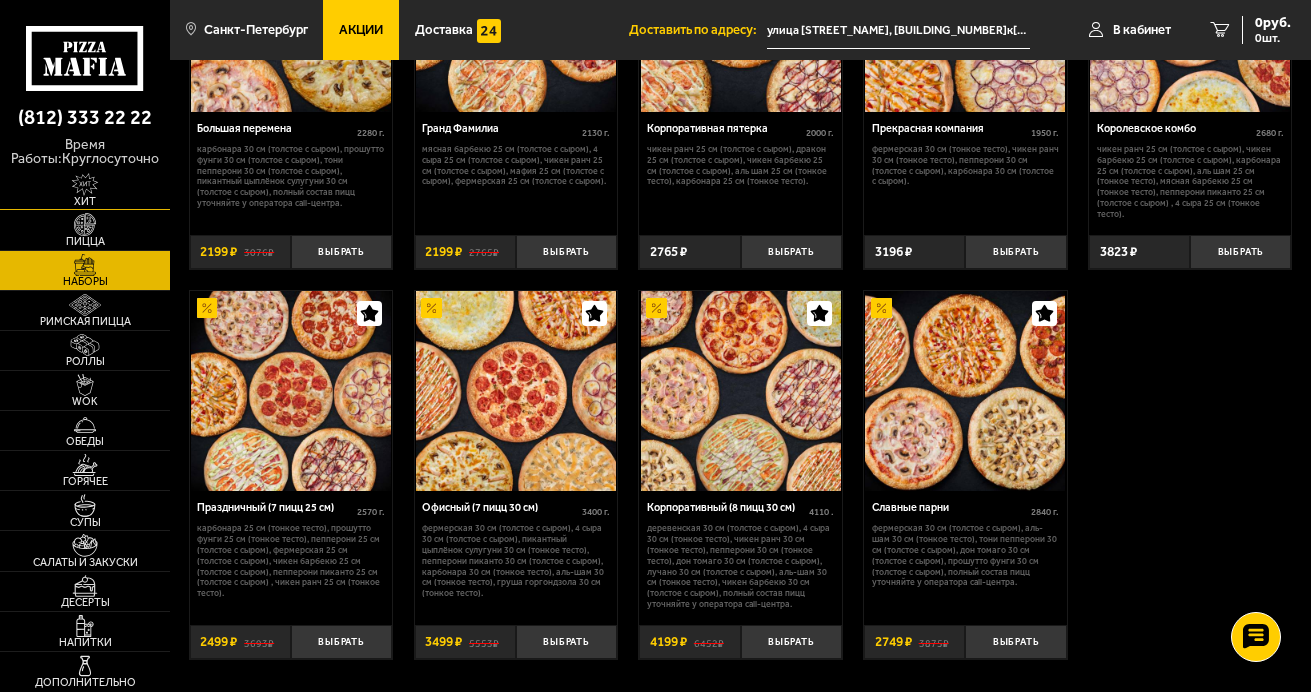 click at bounding box center [85, 184] 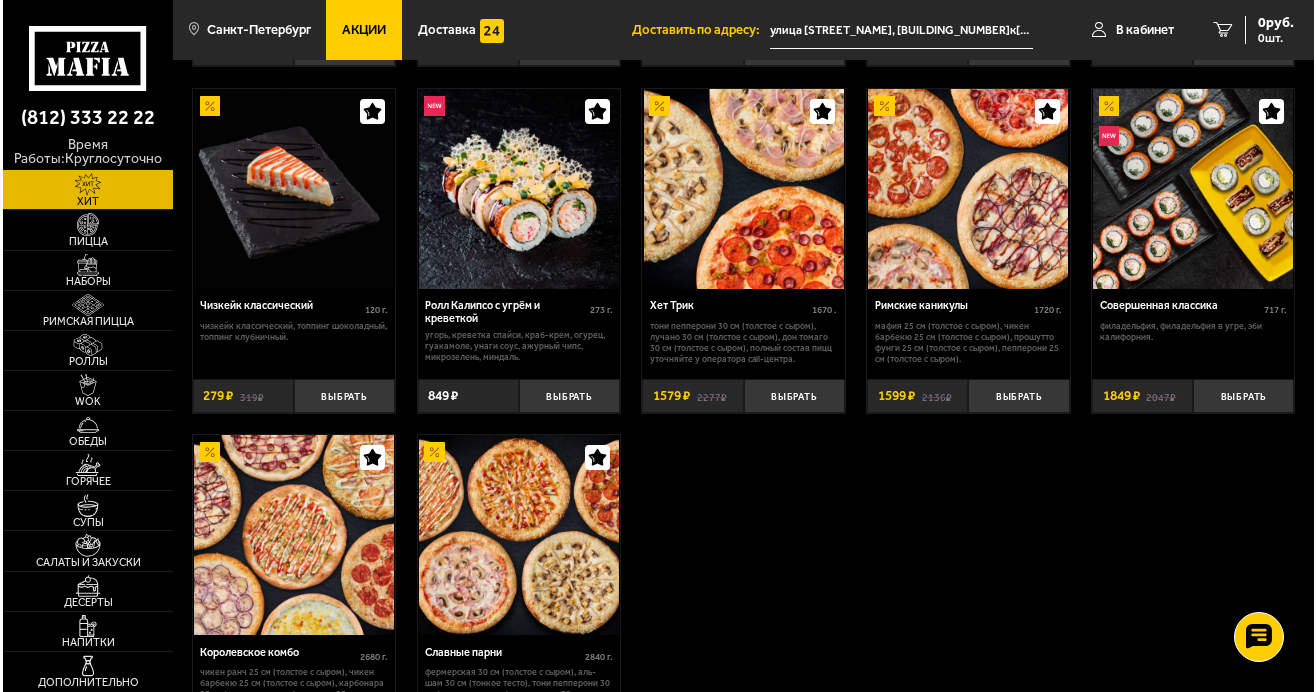 scroll, scrollTop: 834, scrollLeft: 0, axis: vertical 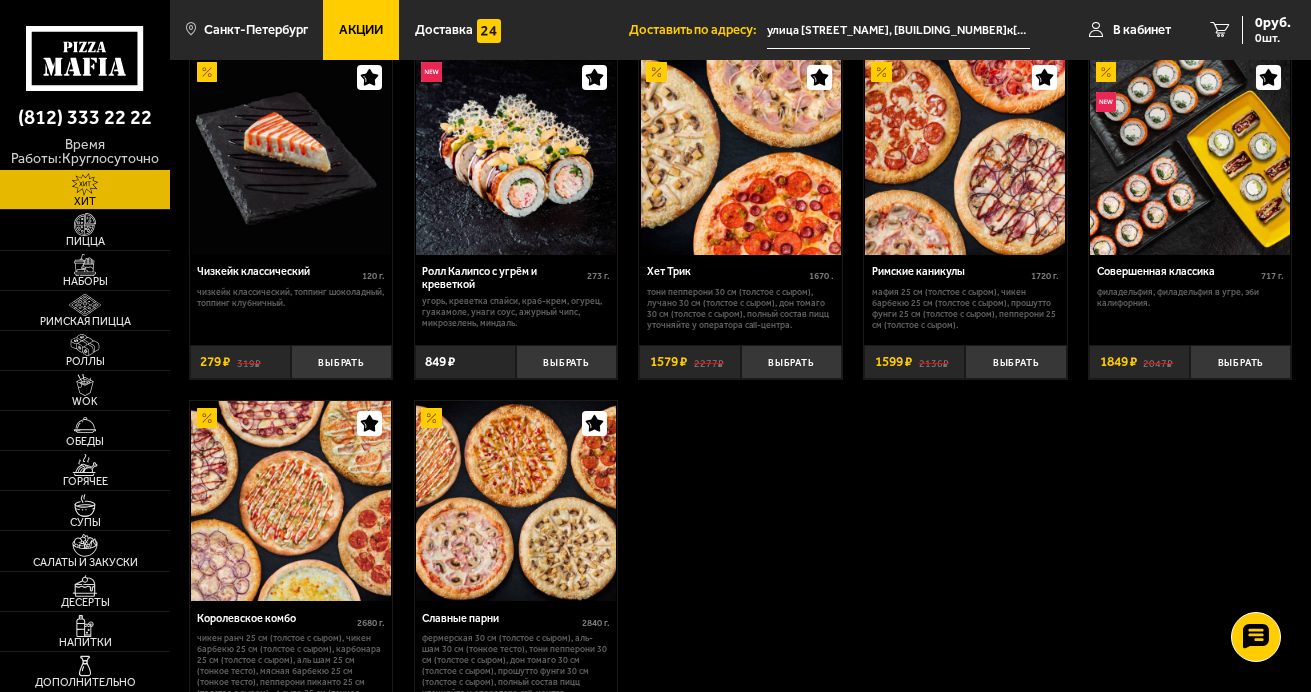 click at bounding box center (965, 155) 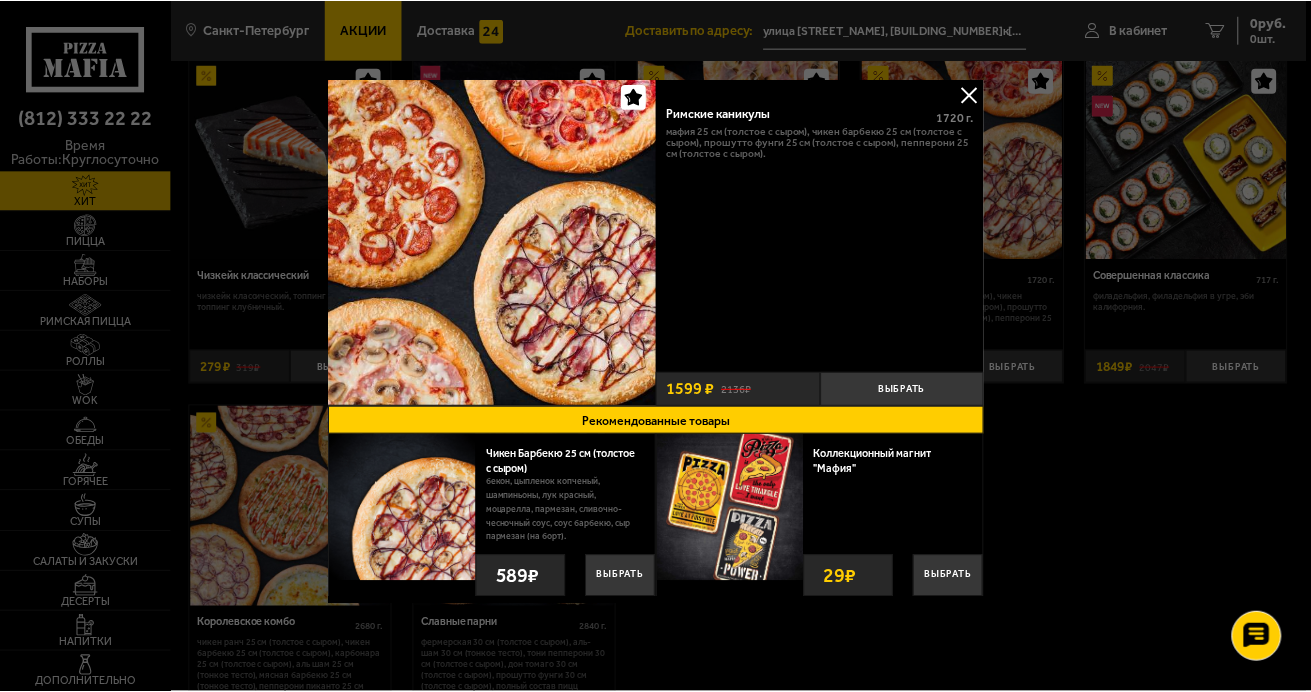 scroll, scrollTop: 0, scrollLeft: 0, axis: both 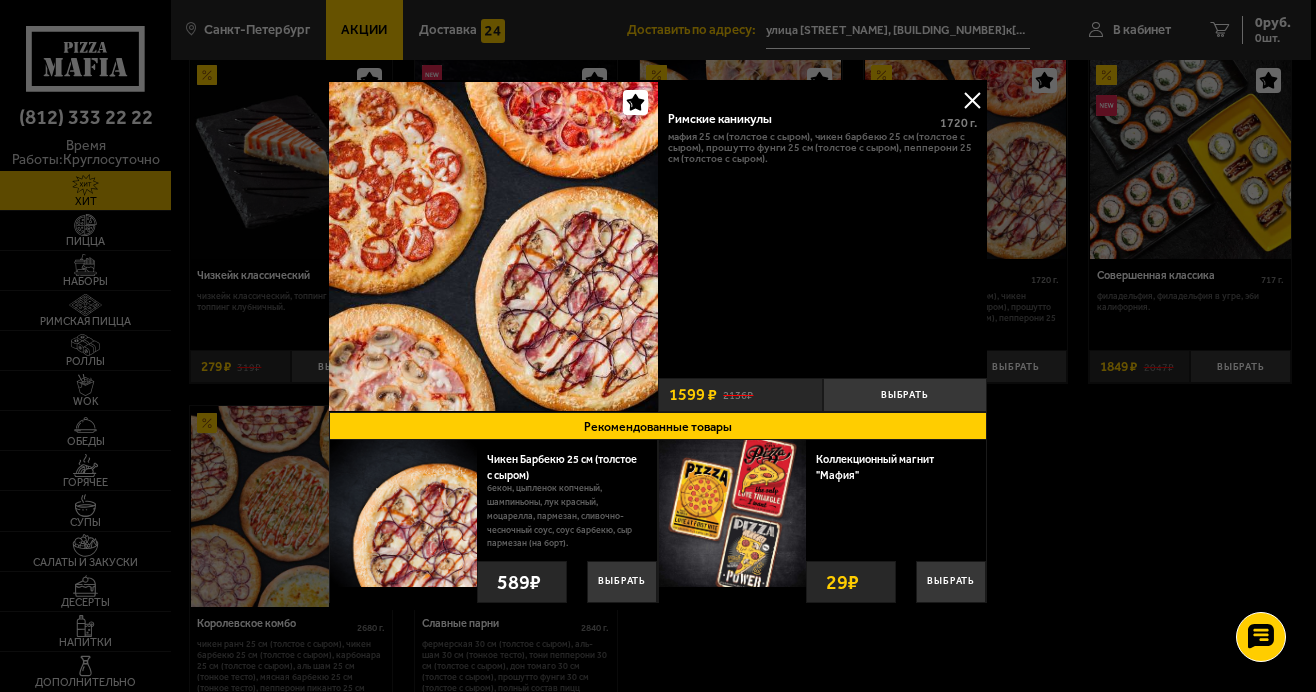 drag, startPoint x: 977, startPoint y: 99, endPoint x: 964, endPoint y: 102, distance: 13.341664 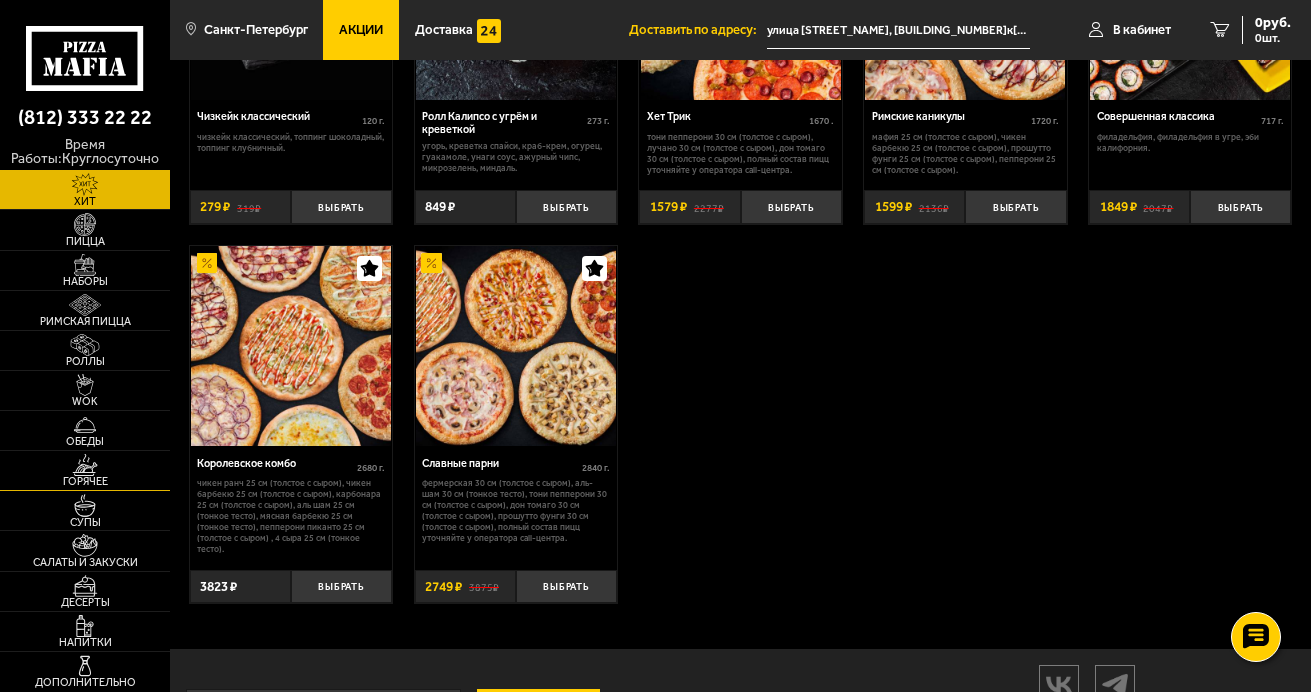 scroll, scrollTop: 1000, scrollLeft: 0, axis: vertical 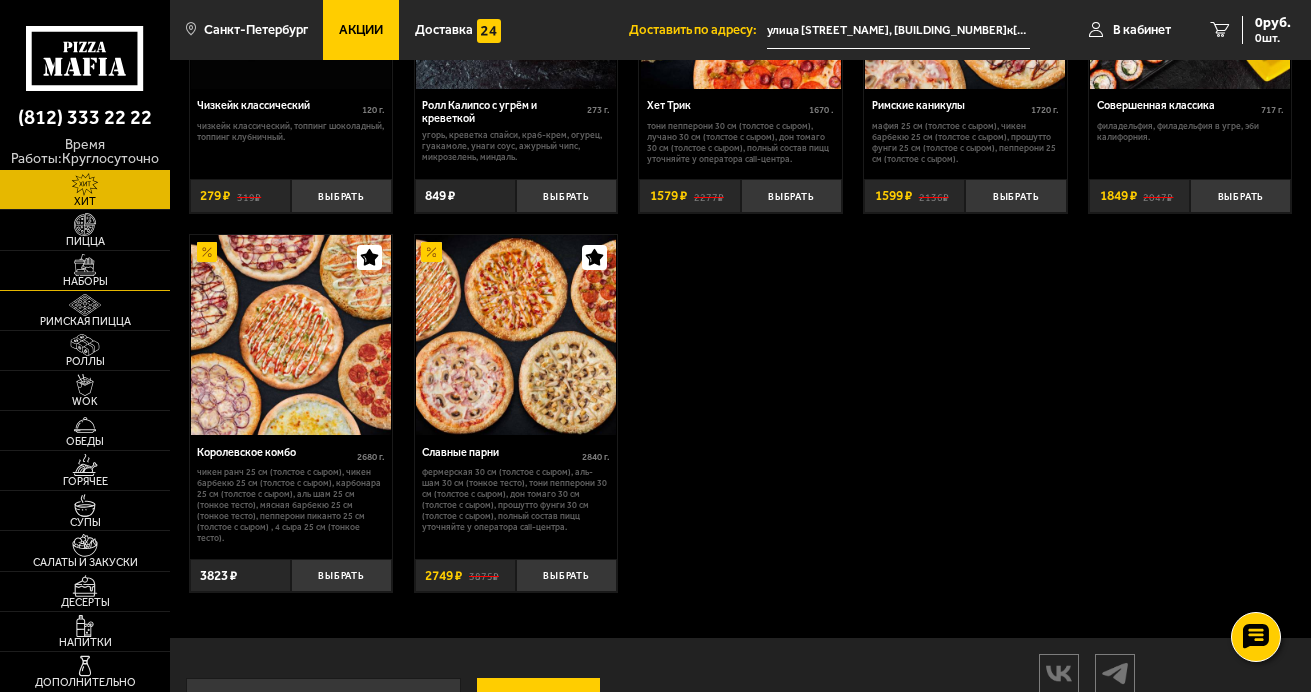 click on "Наборы" at bounding box center [85, 281] 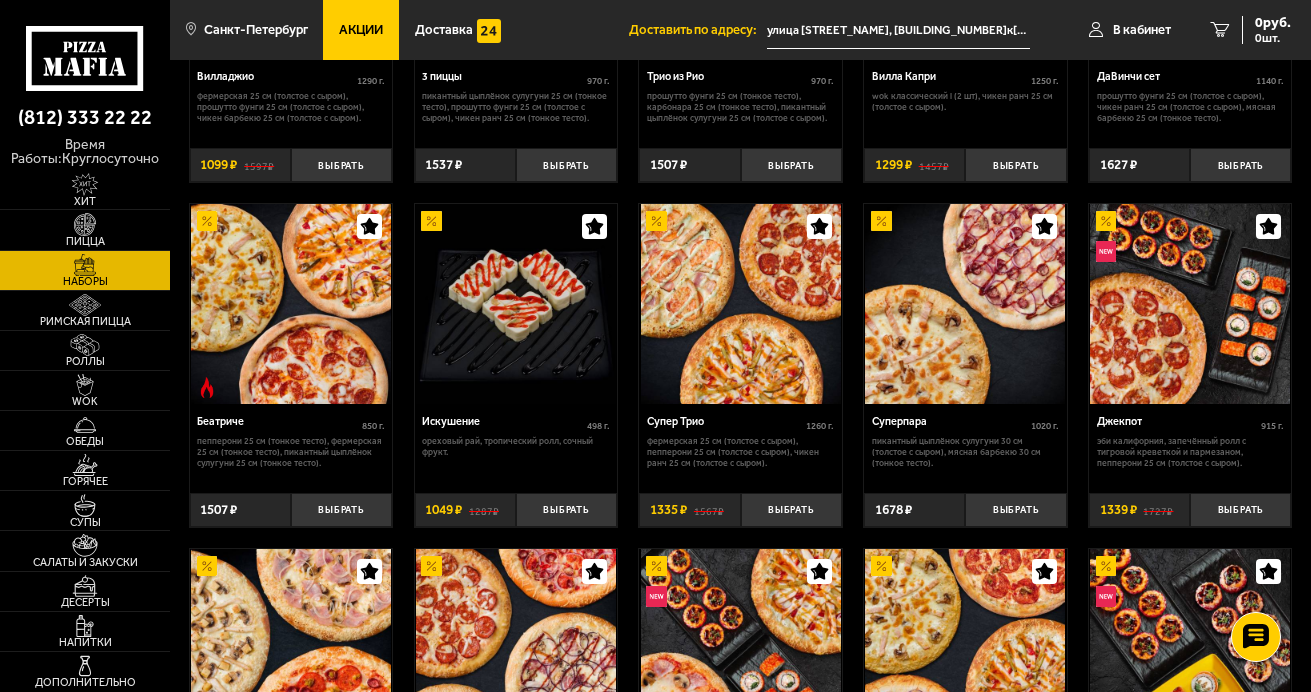 scroll, scrollTop: 667, scrollLeft: 0, axis: vertical 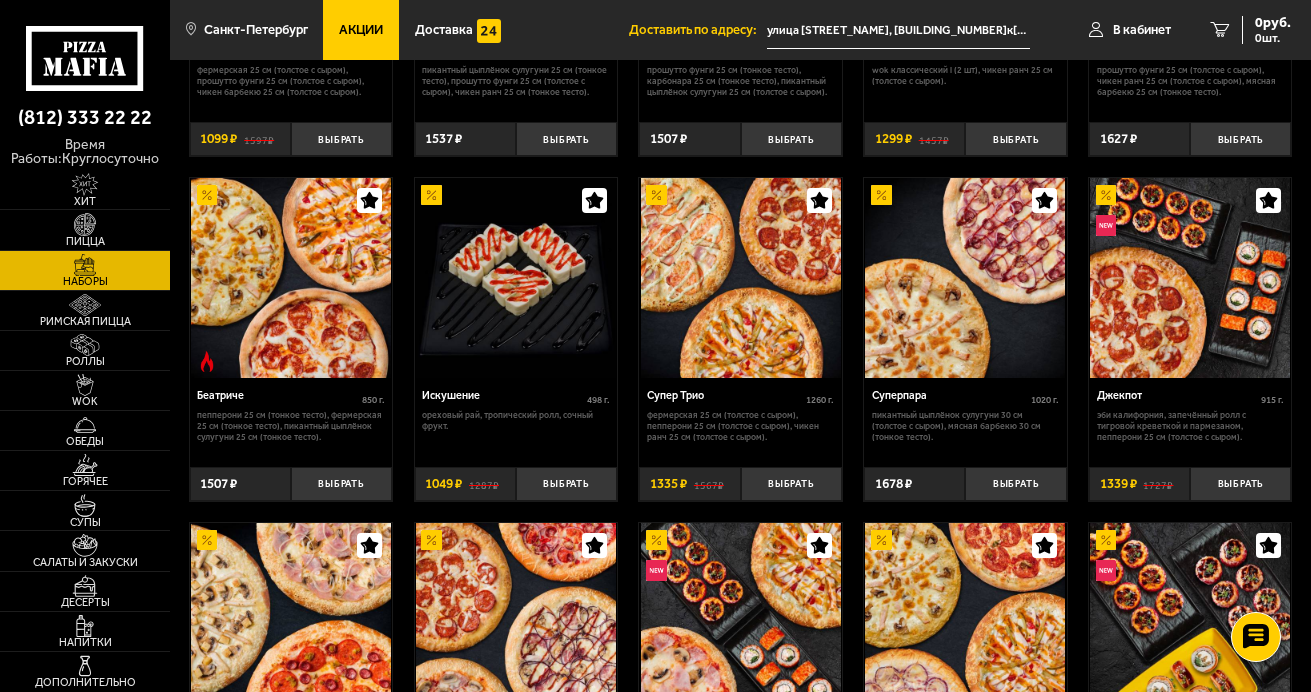 click at bounding box center (291, 278) 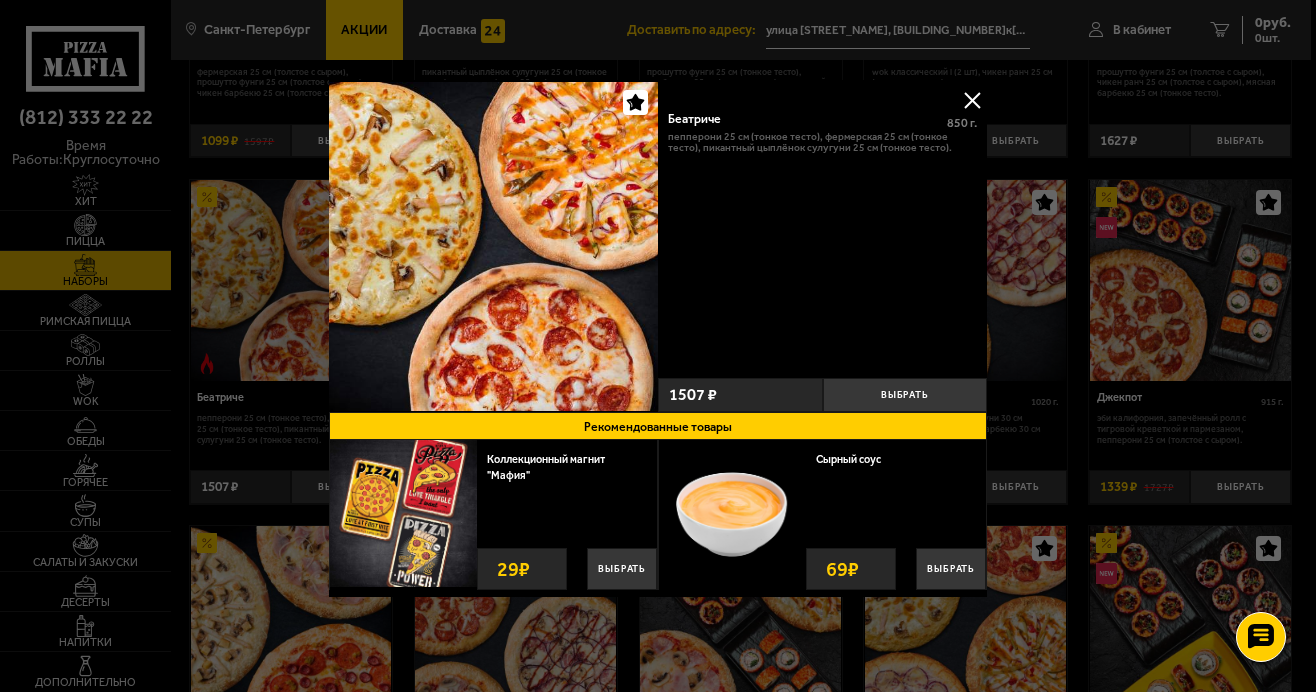 click at bounding box center [972, 100] 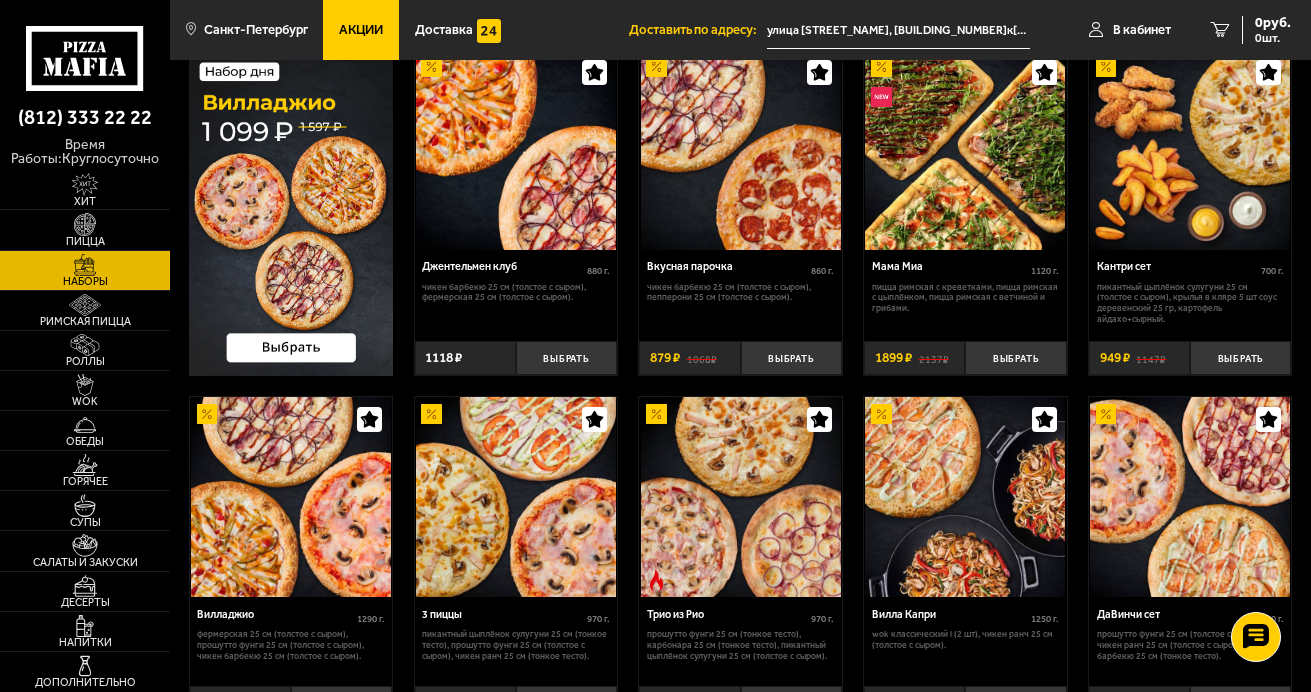 scroll, scrollTop: 0, scrollLeft: 0, axis: both 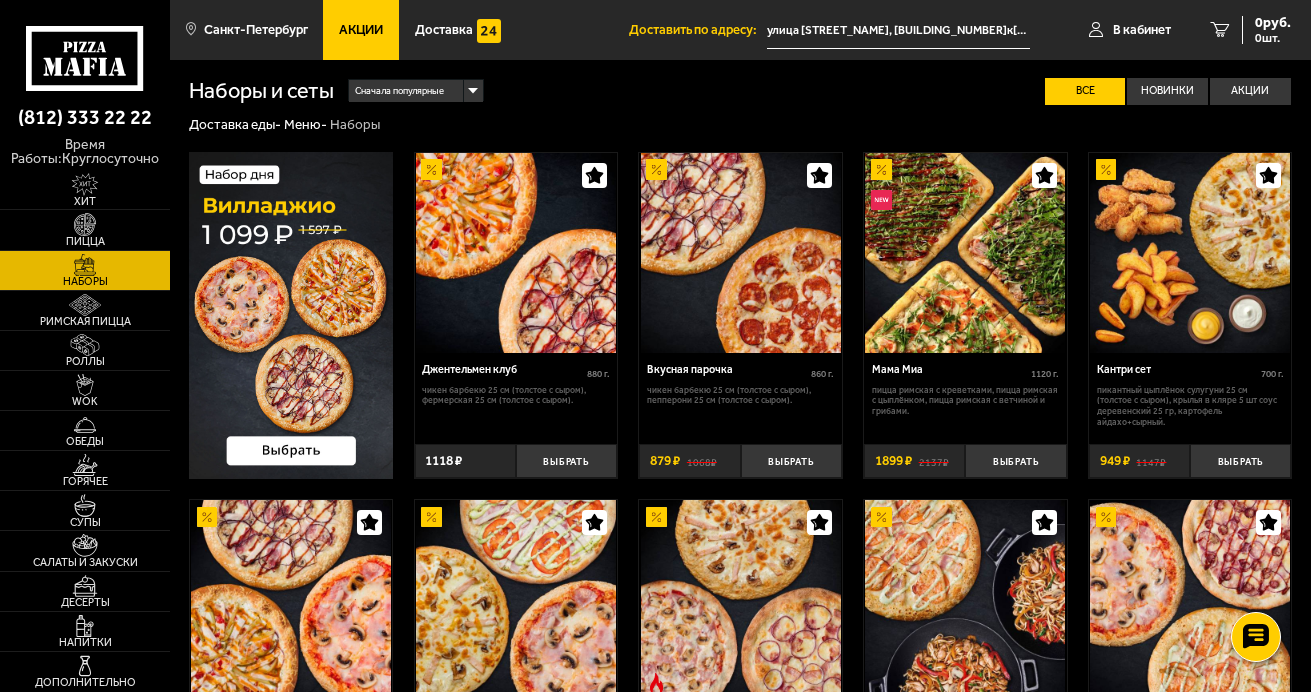 click at bounding box center [291, 315] 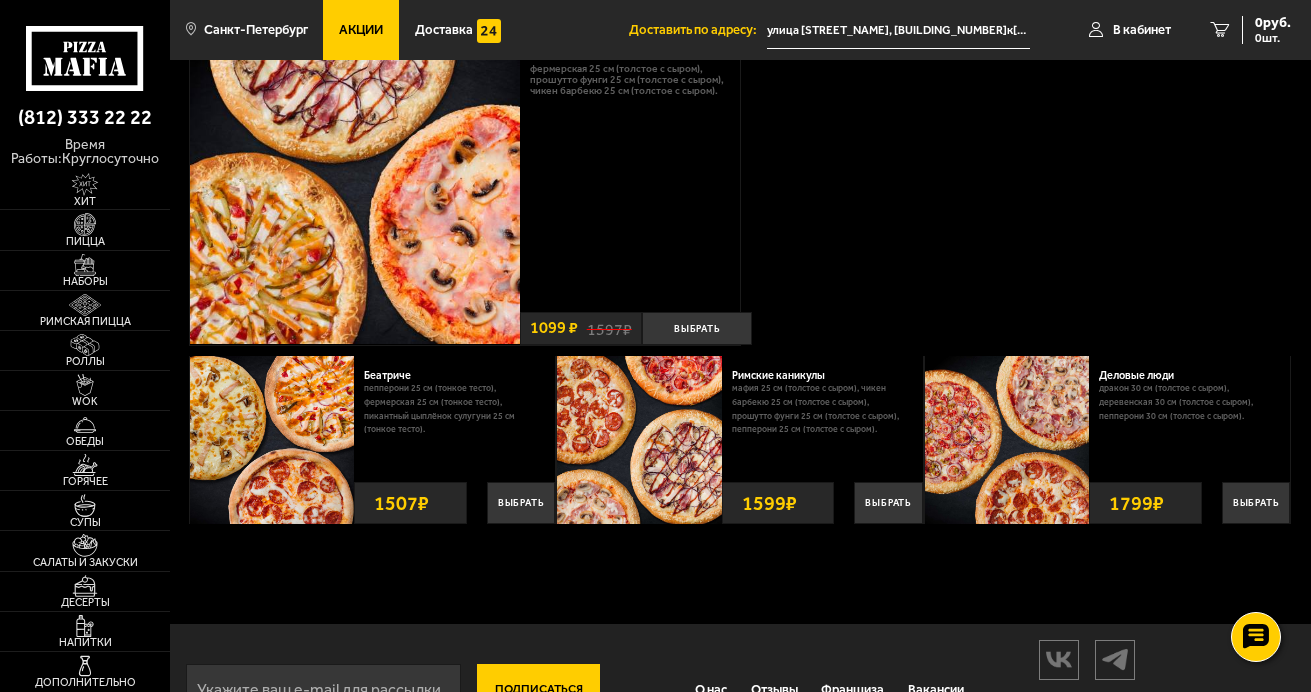 scroll, scrollTop: 216, scrollLeft: 0, axis: vertical 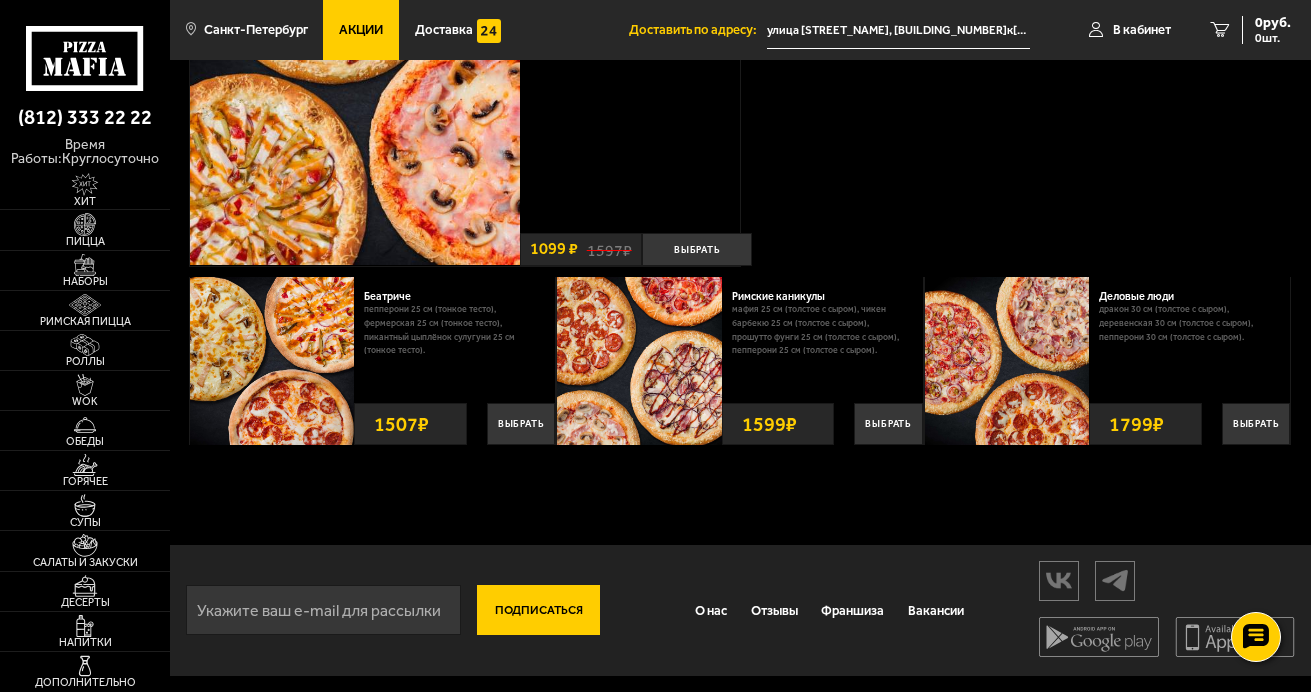 click at bounding box center (639, 360) 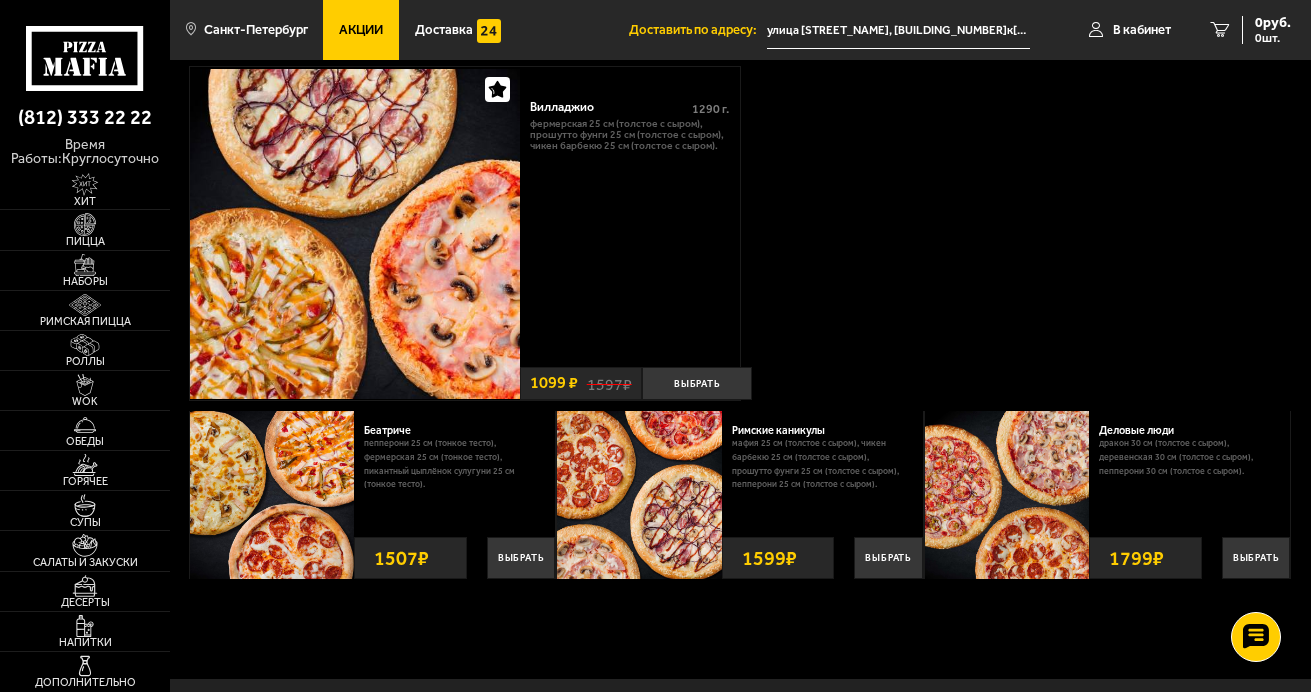 scroll, scrollTop: 0, scrollLeft: 0, axis: both 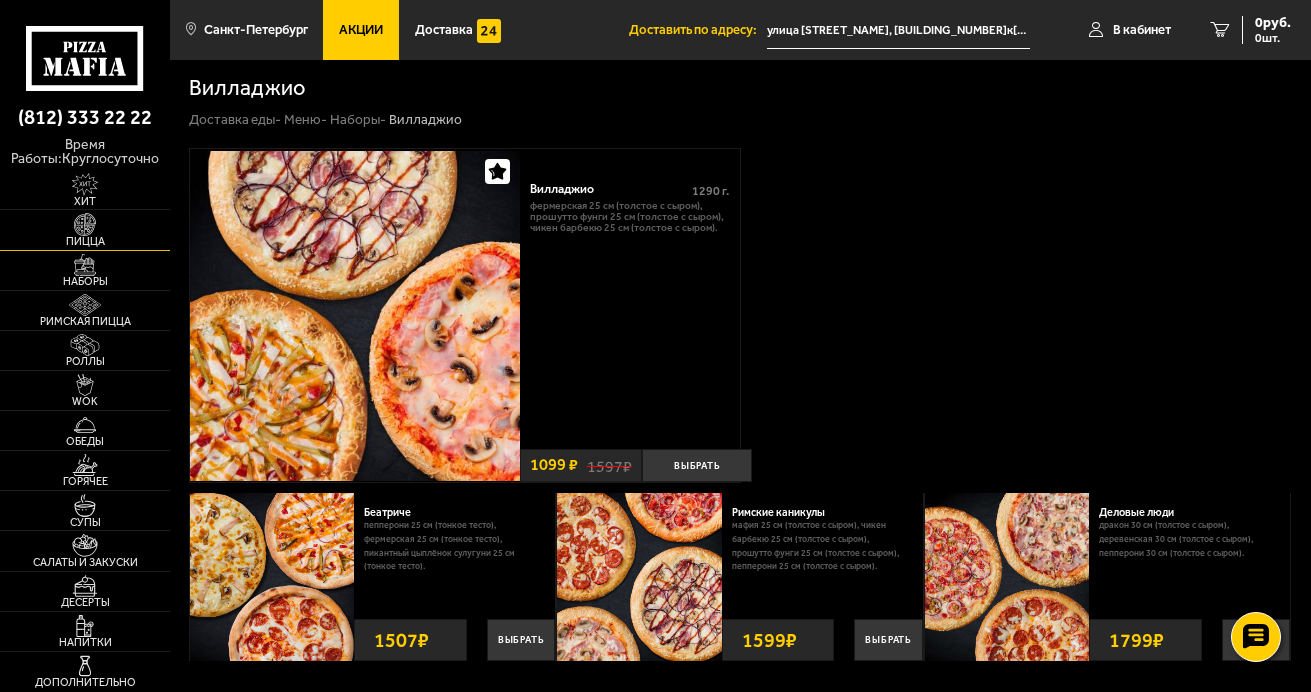 click at bounding box center (85, 224) 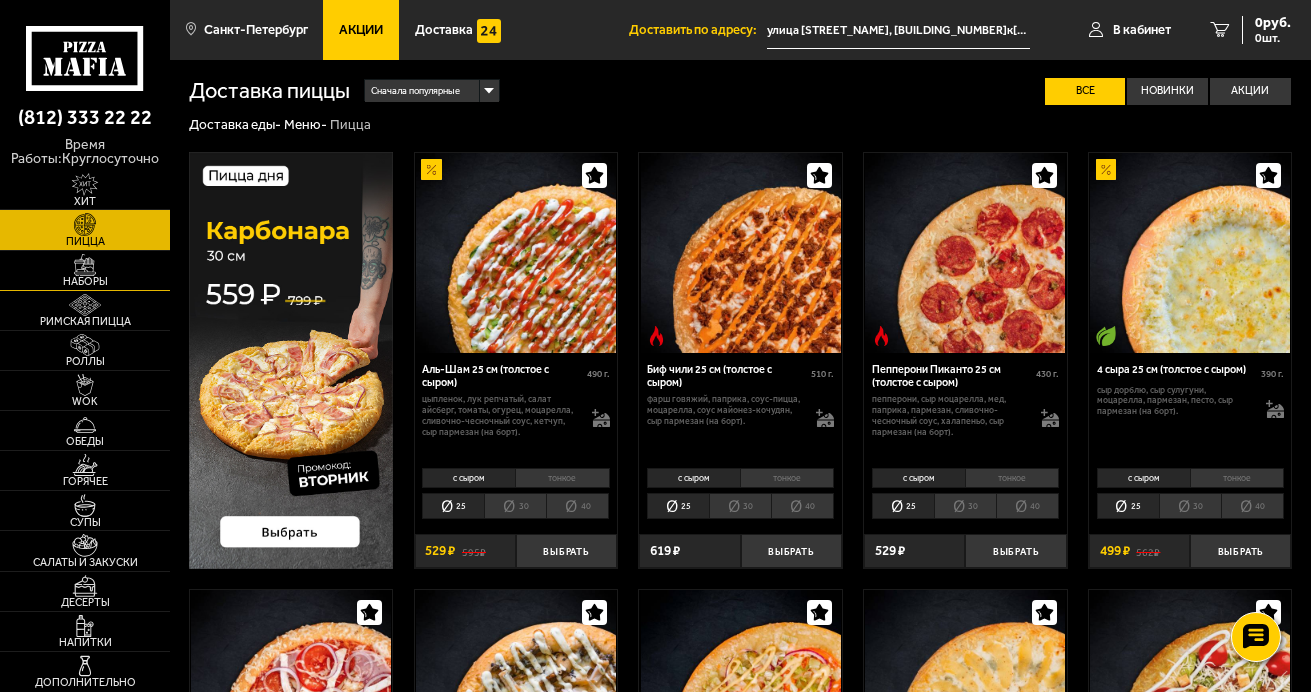 click on "Наборы" at bounding box center [85, 281] 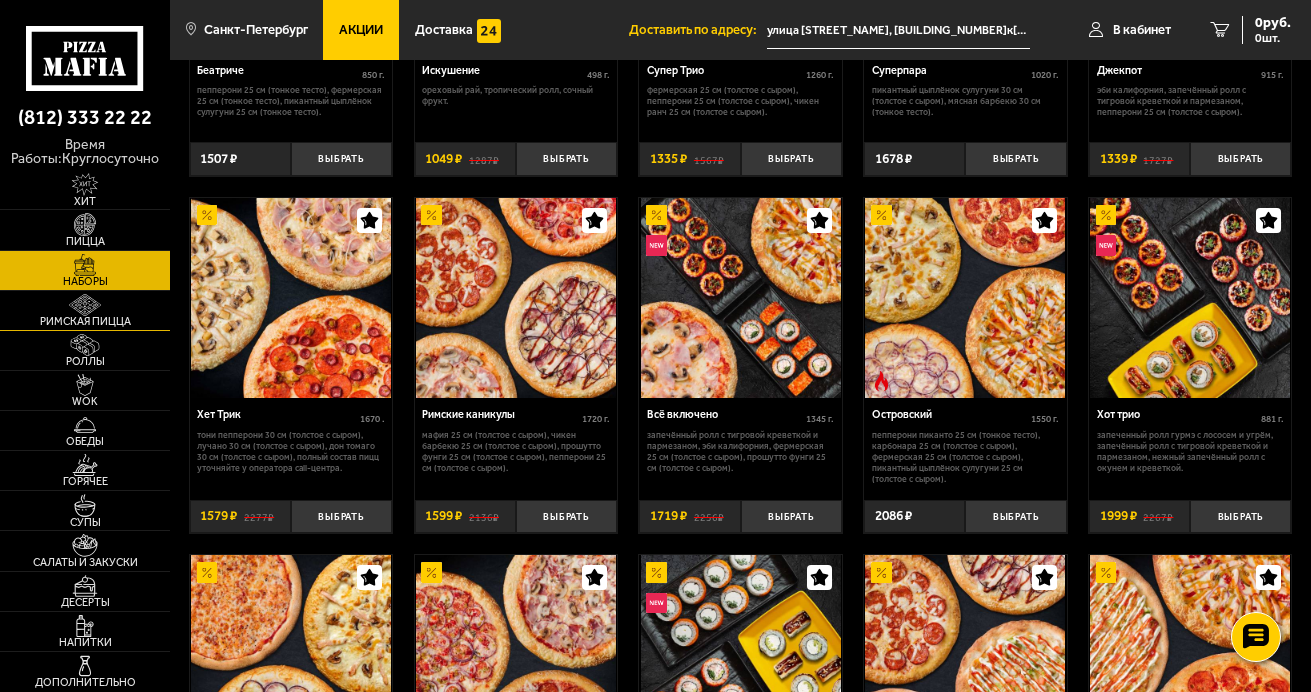scroll, scrollTop: 1000, scrollLeft: 0, axis: vertical 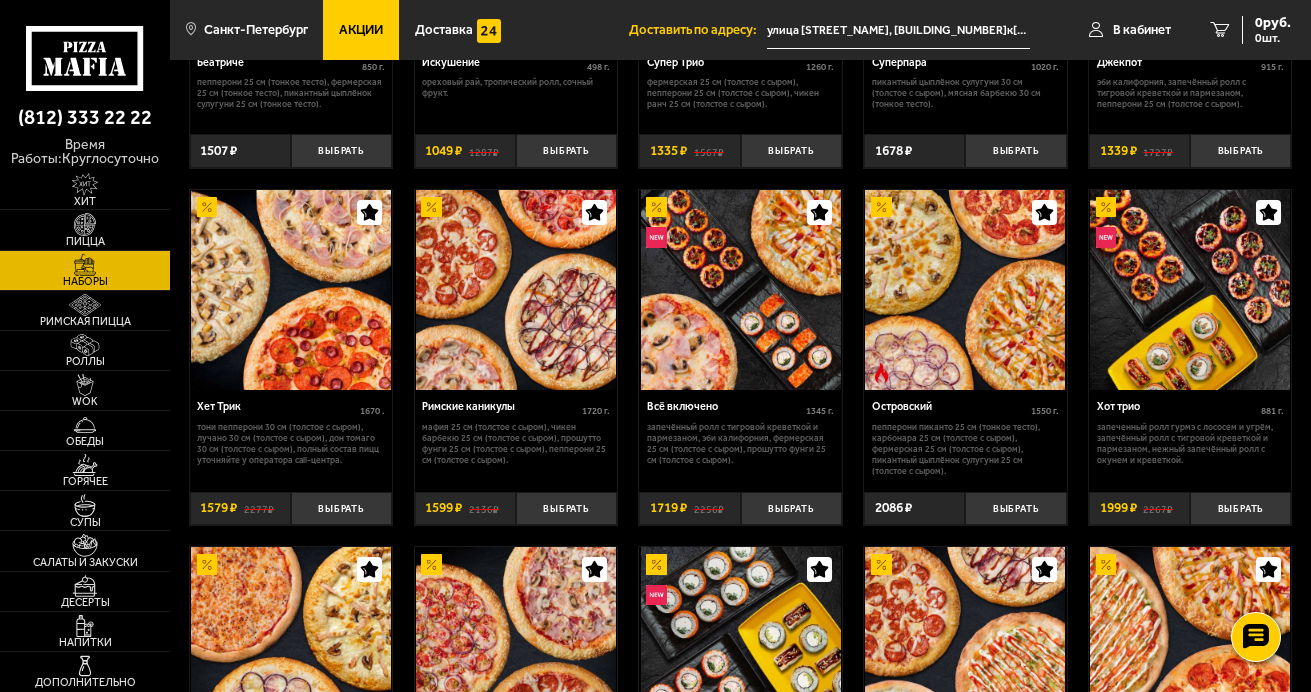 click at bounding box center [516, 290] 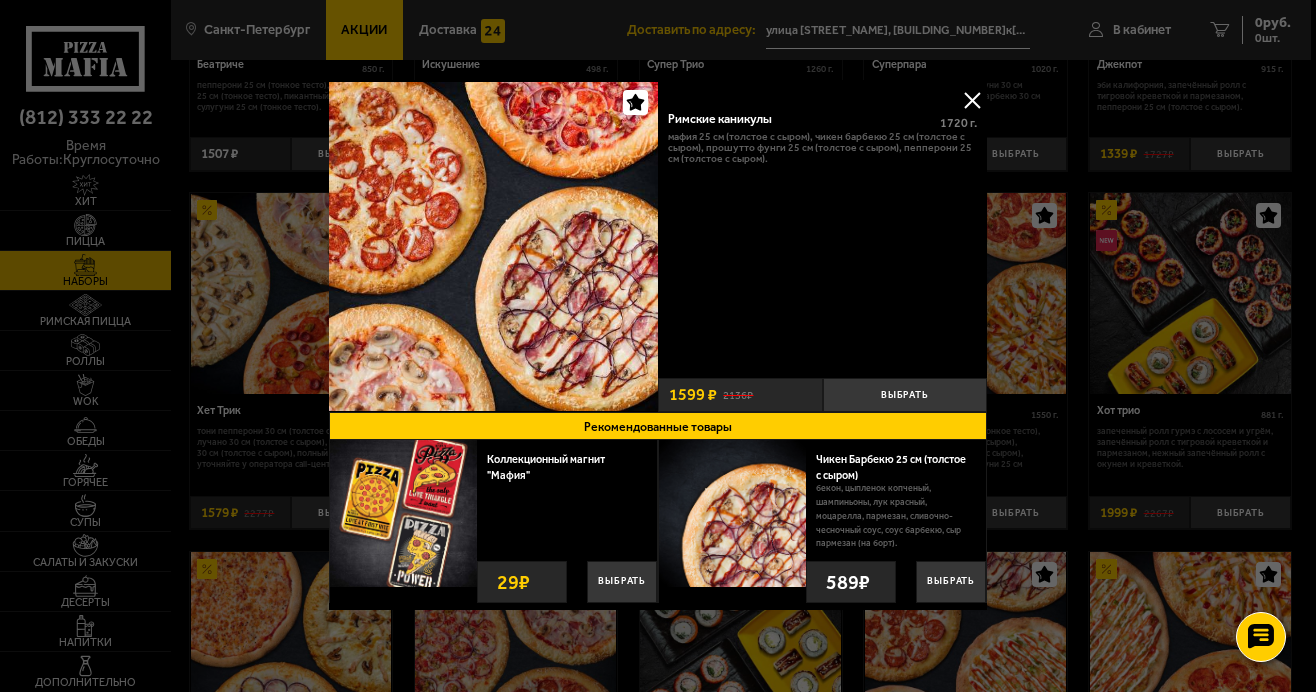 click at bounding box center (972, 100) 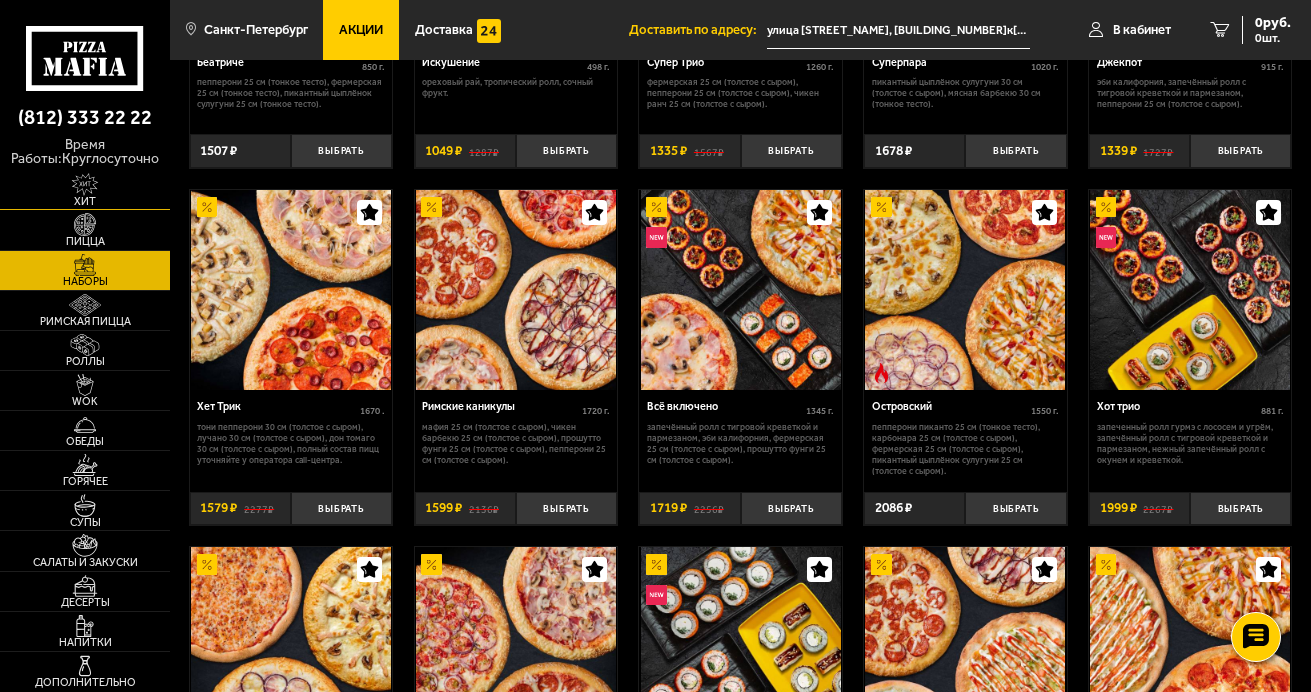 click at bounding box center [85, 184] 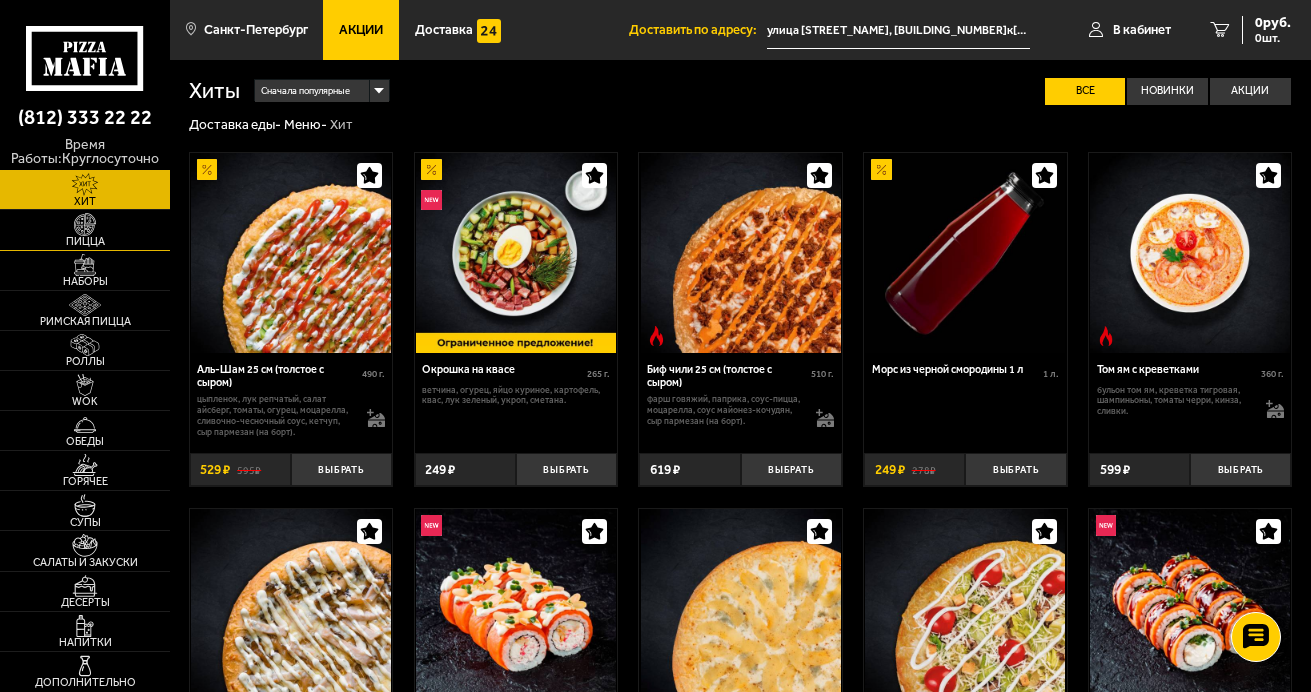 click at bounding box center [85, 224] 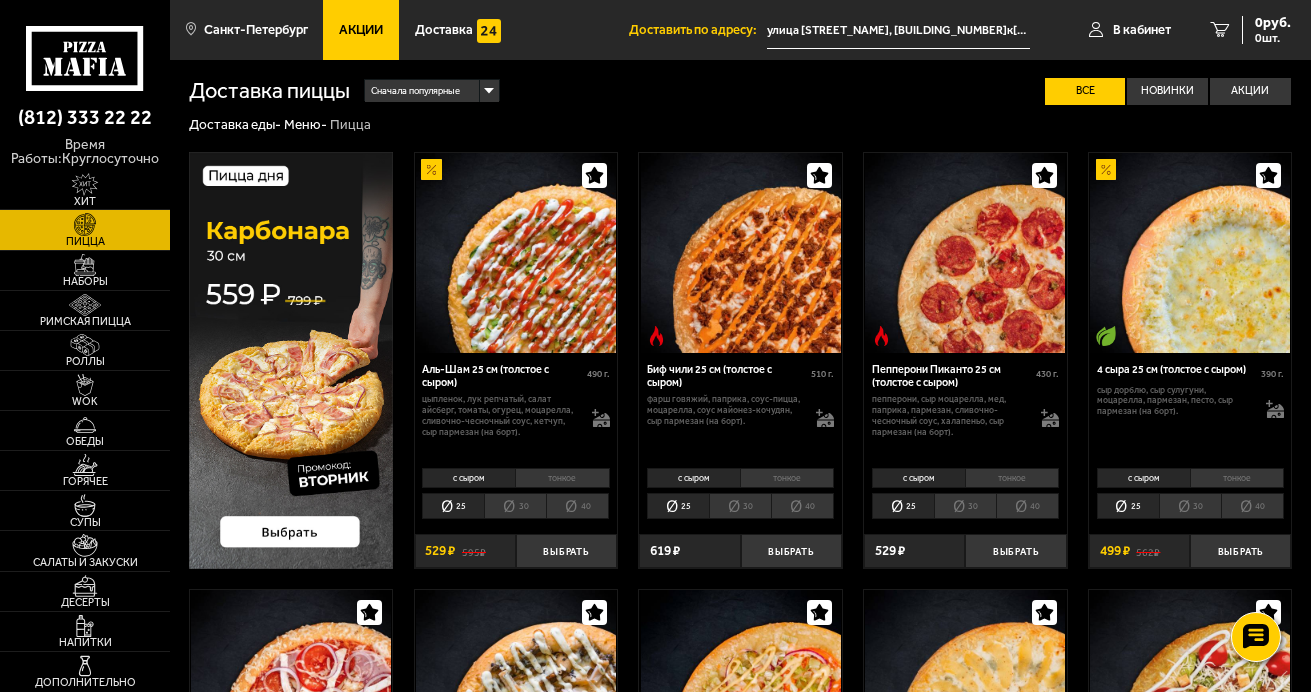 click at bounding box center (516, 253) 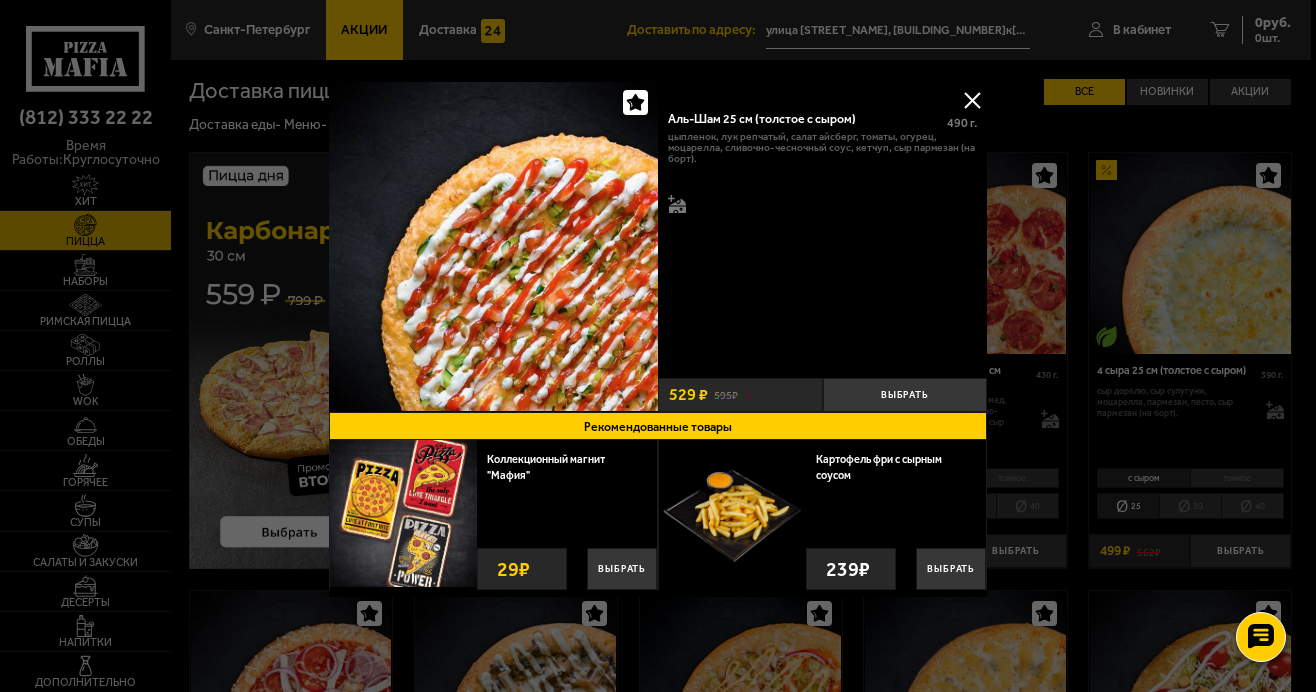 drag, startPoint x: 984, startPoint y: 94, endPoint x: 986, endPoint y: 128, distance: 34.058773 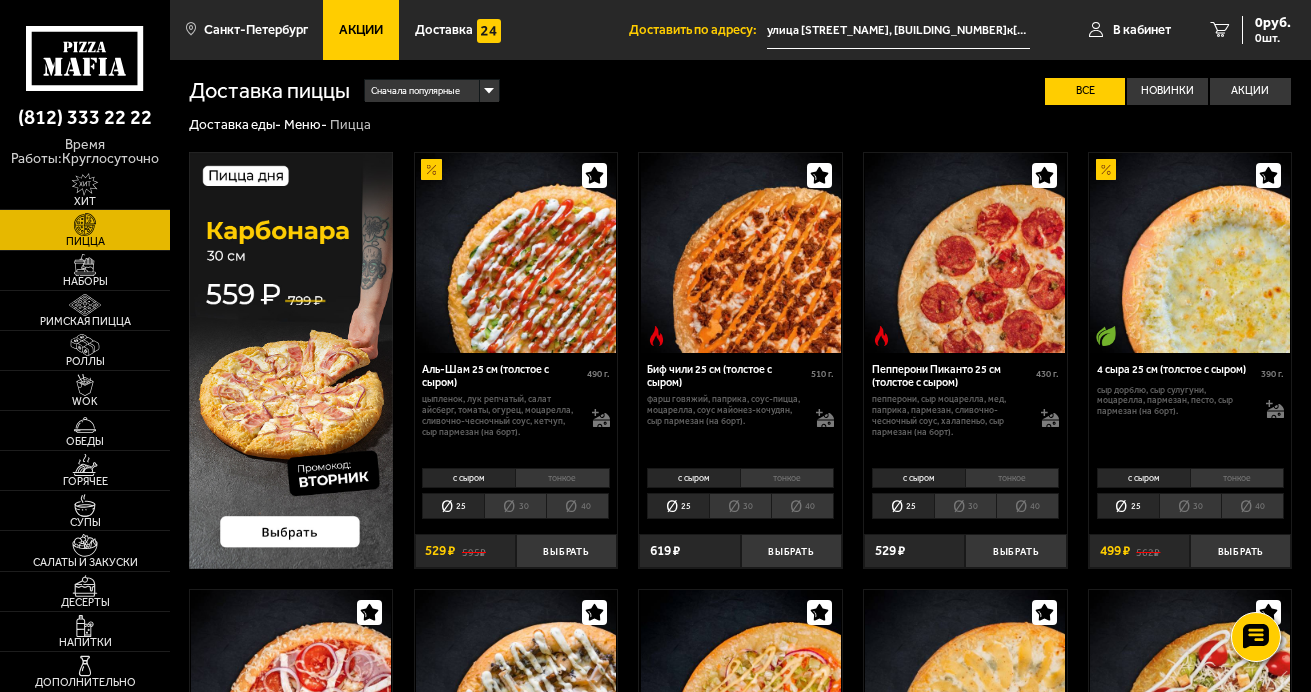click at bounding box center [965, 253] 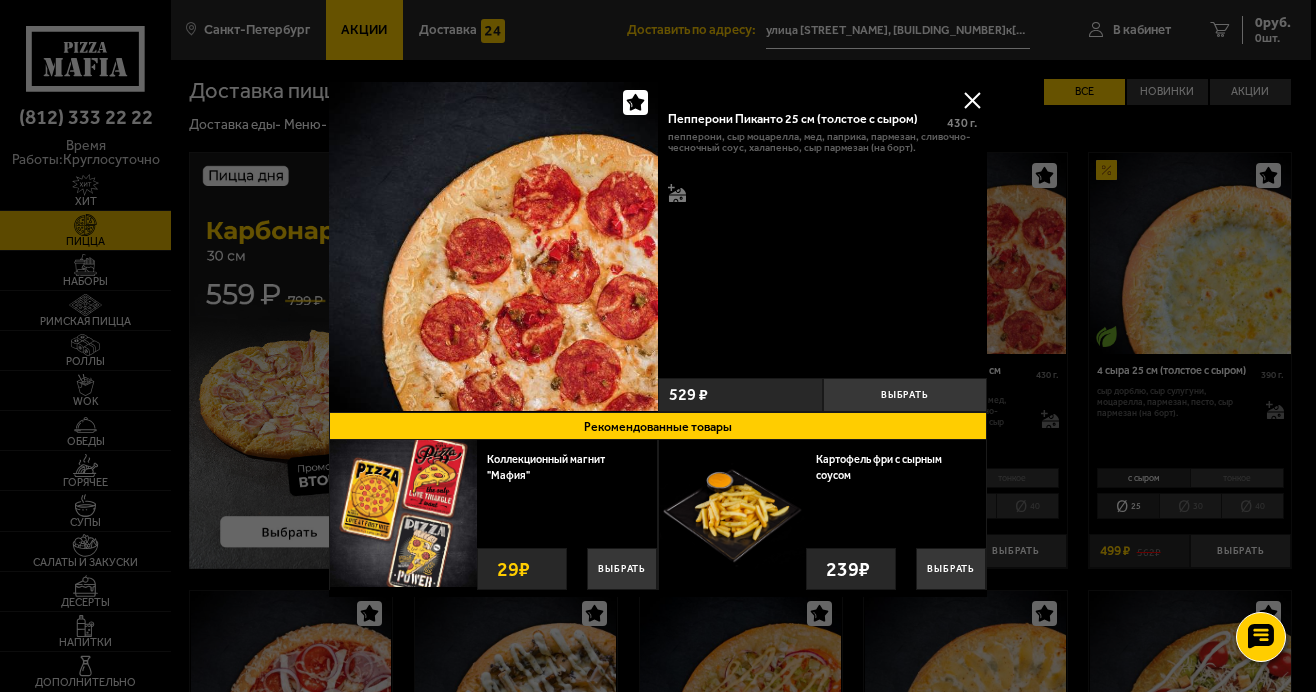 click at bounding box center (972, 100) 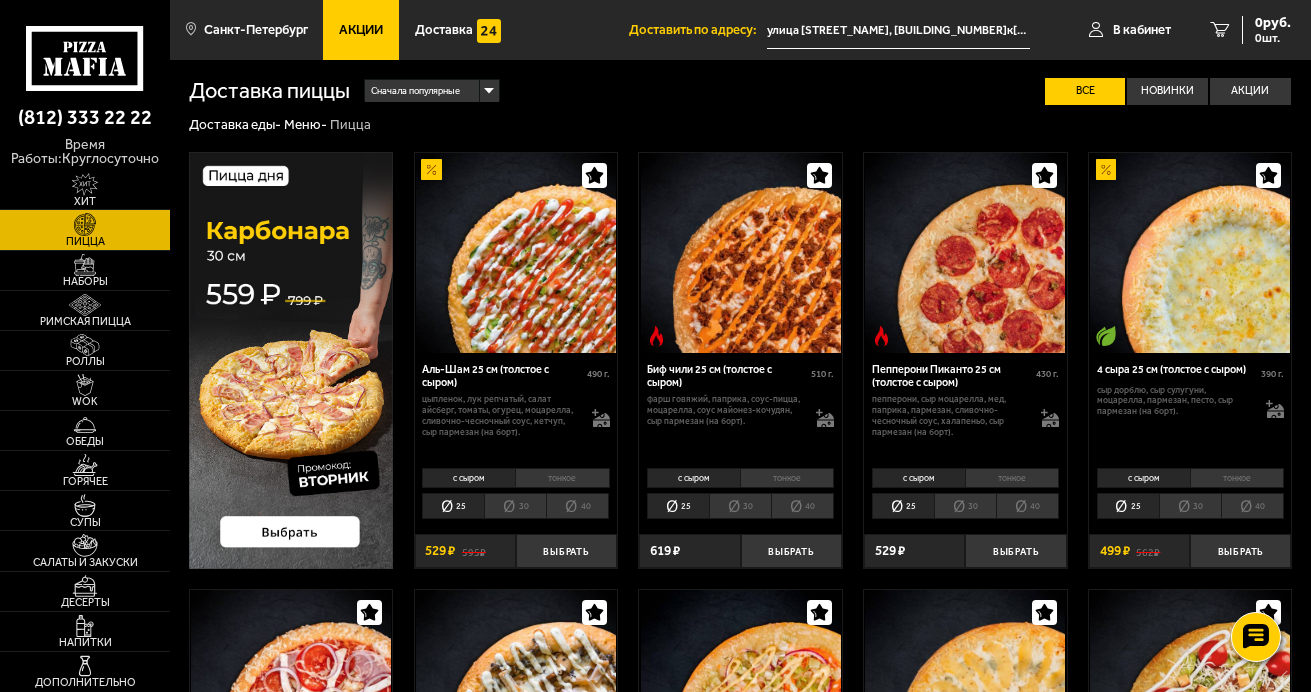 click at bounding box center [740, 690] 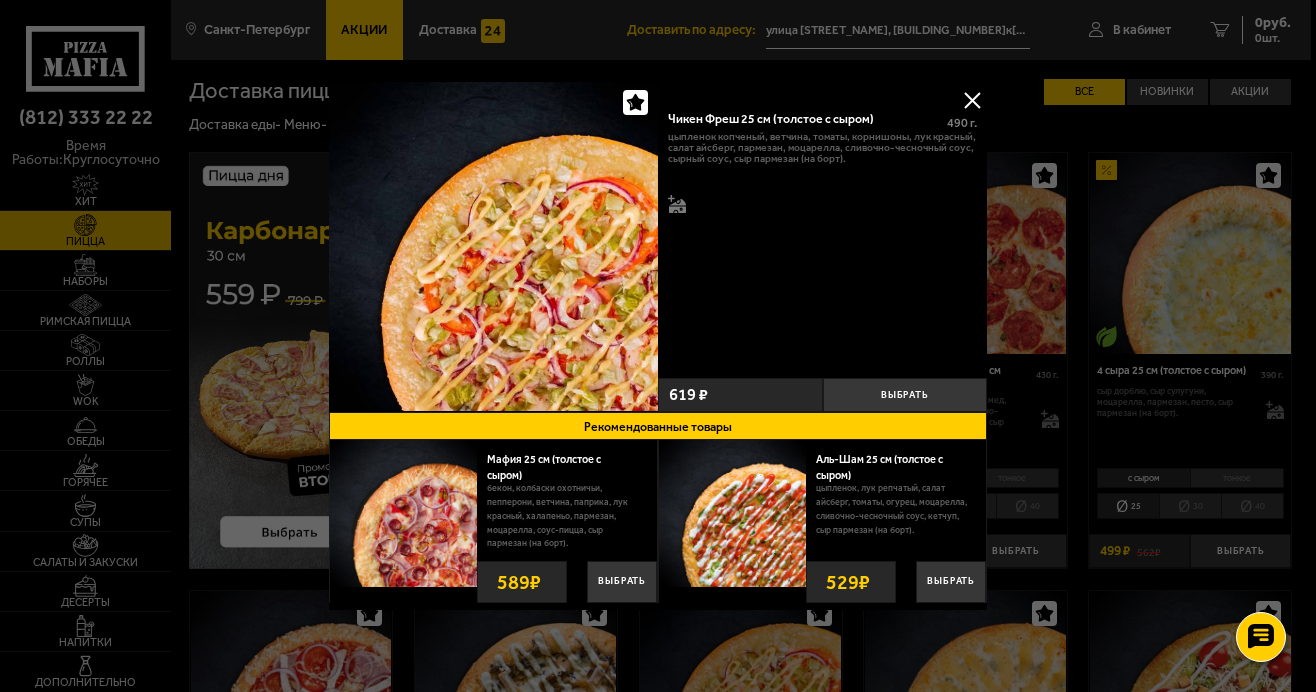 drag, startPoint x: 967, startPoint y: 94, endPoint x: 951, endPoint y: 109, distance: 21.931713 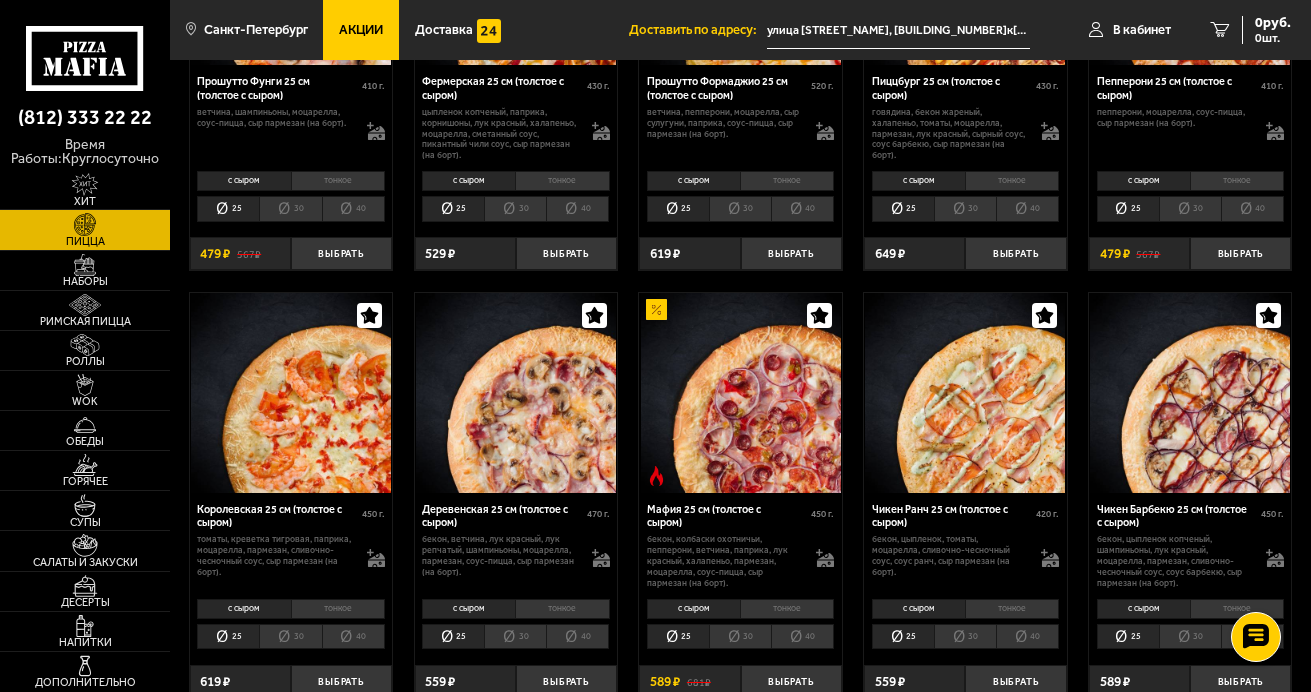 scroll, scrollTop: 1167, scrollLeft: 0, axis: vertical 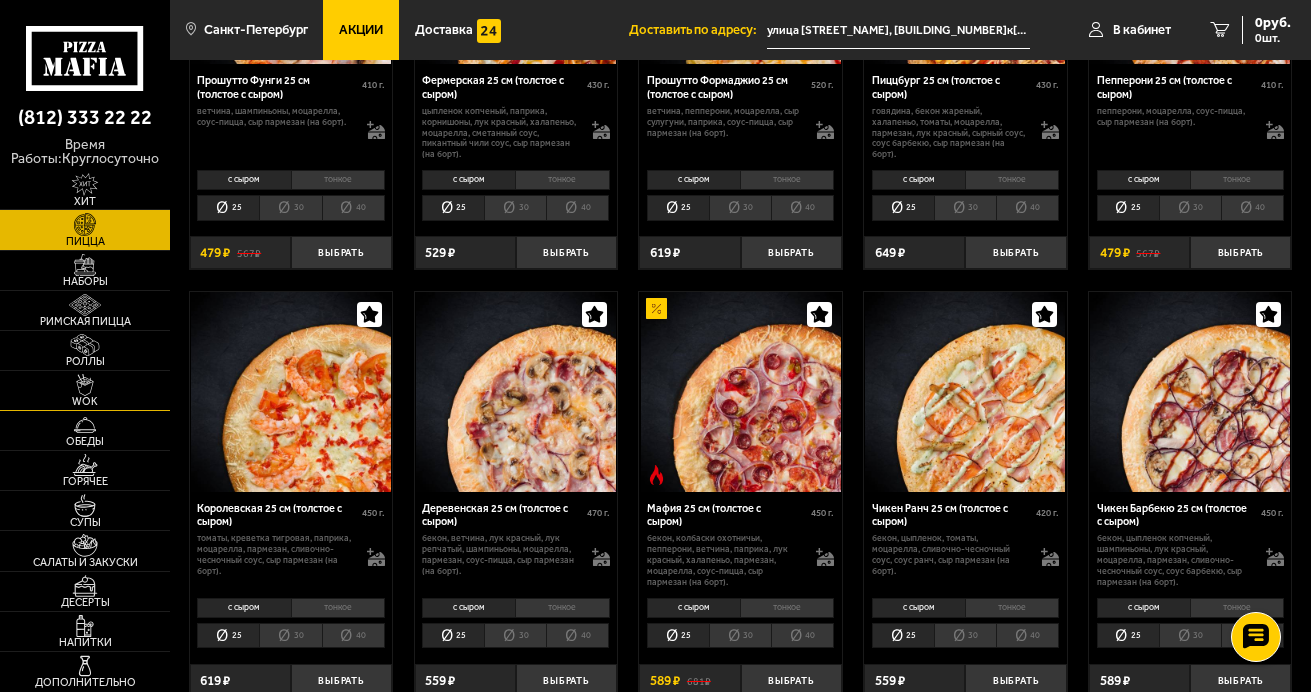 click on "WOK" at bounding box center (85, 401) 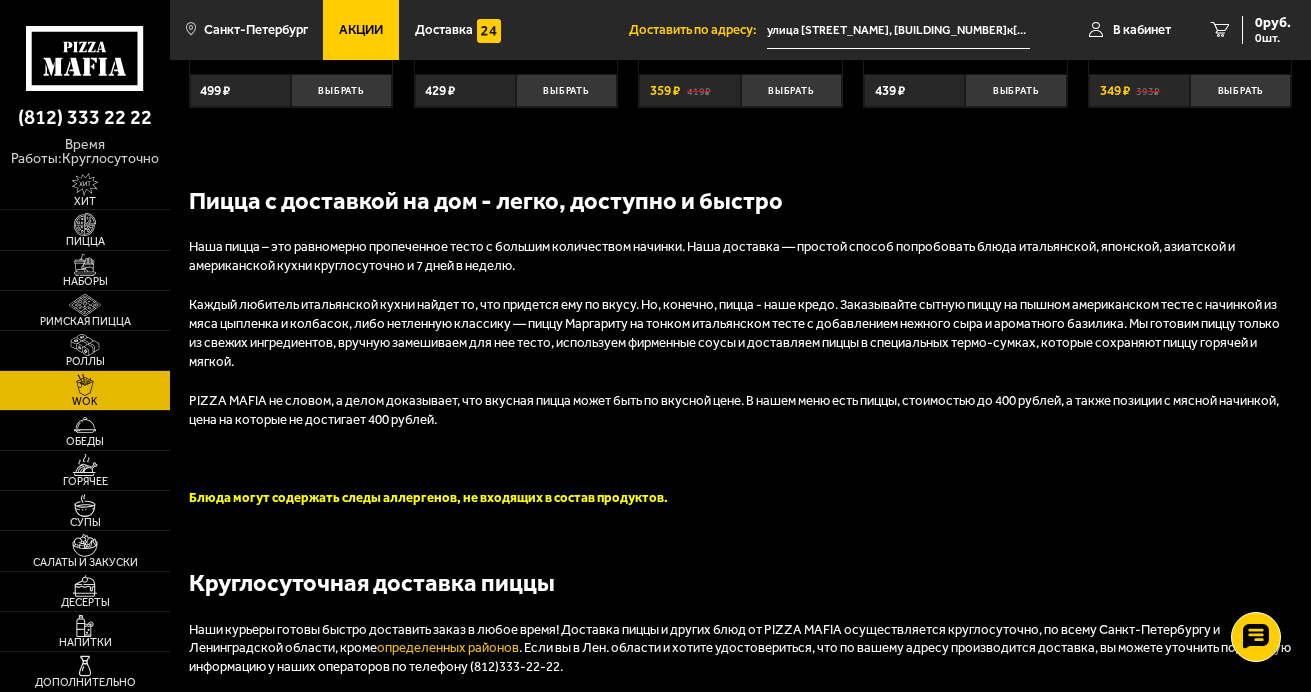 scroll, scrollTop: 0, scrollLeft: 0, axis: both 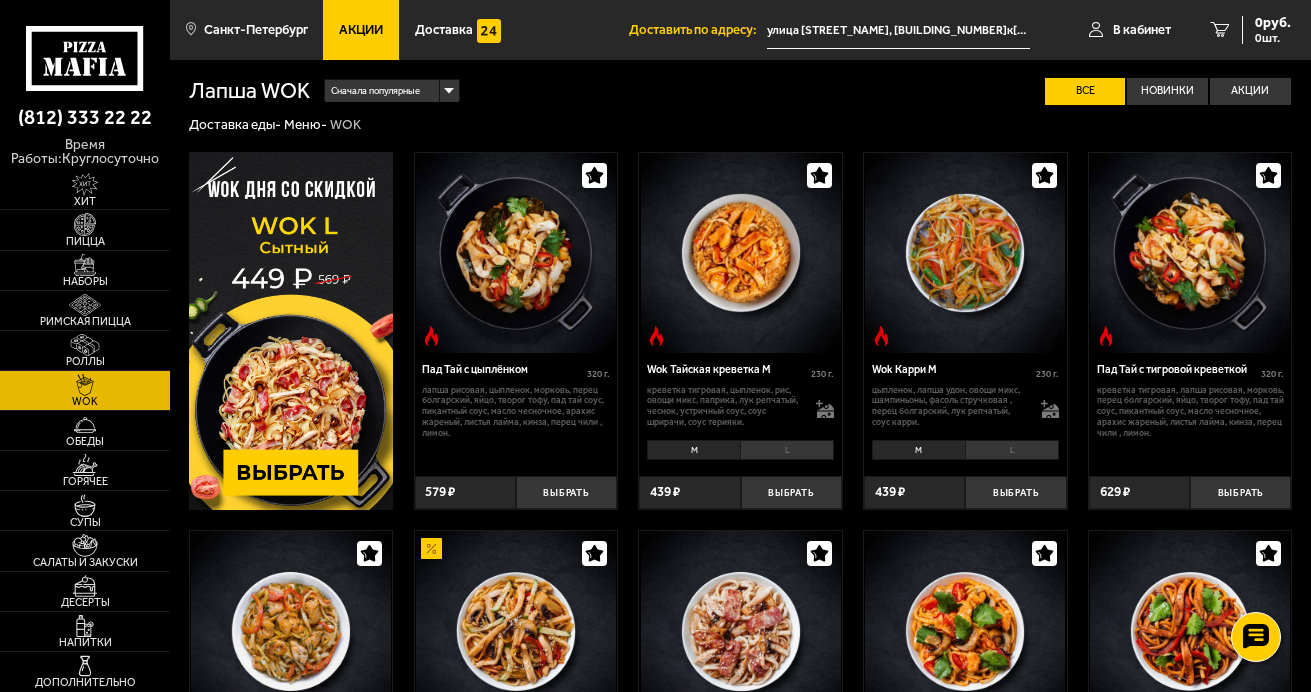 click at bounding box center [516, 253] 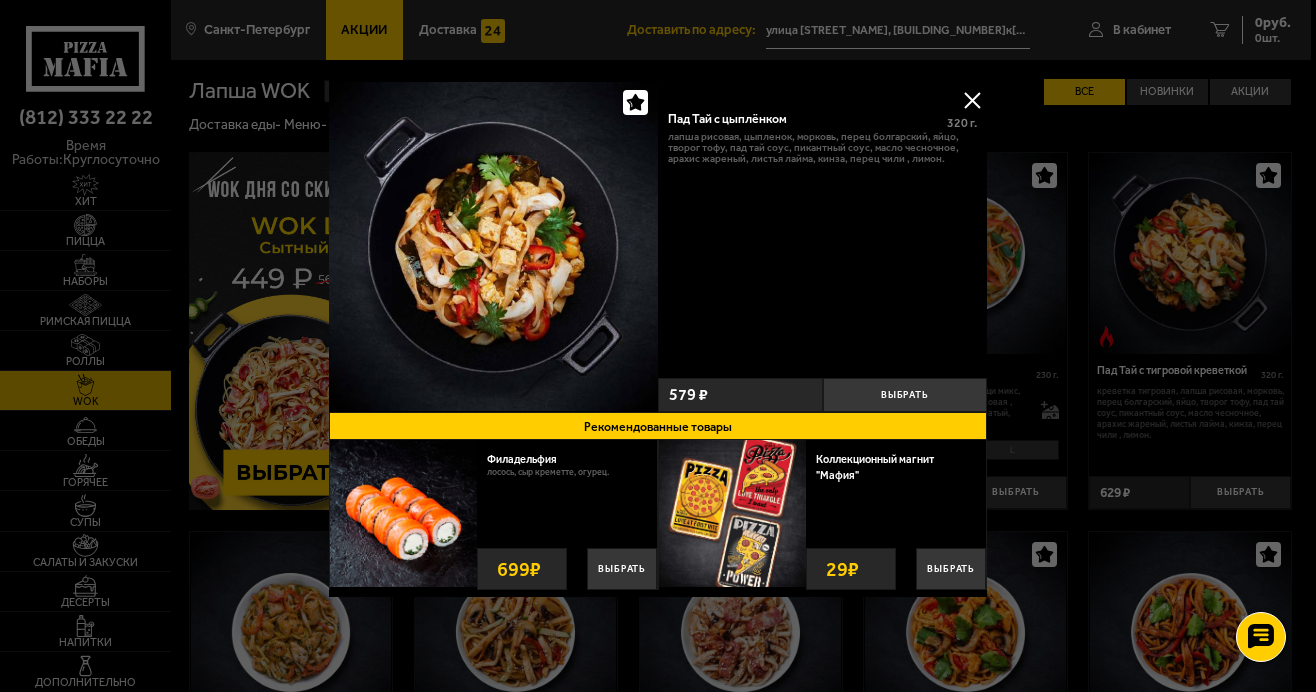 click at bounding box center [972, 100] 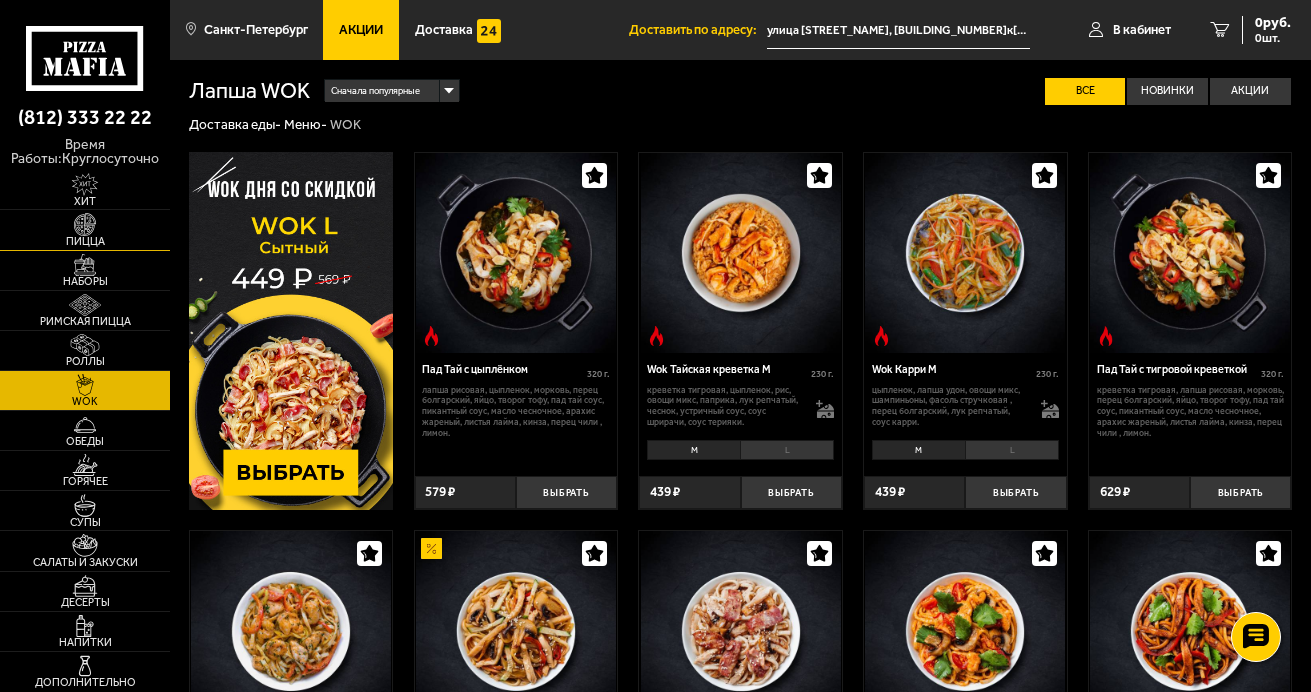 click at bounding box center [85, 224] 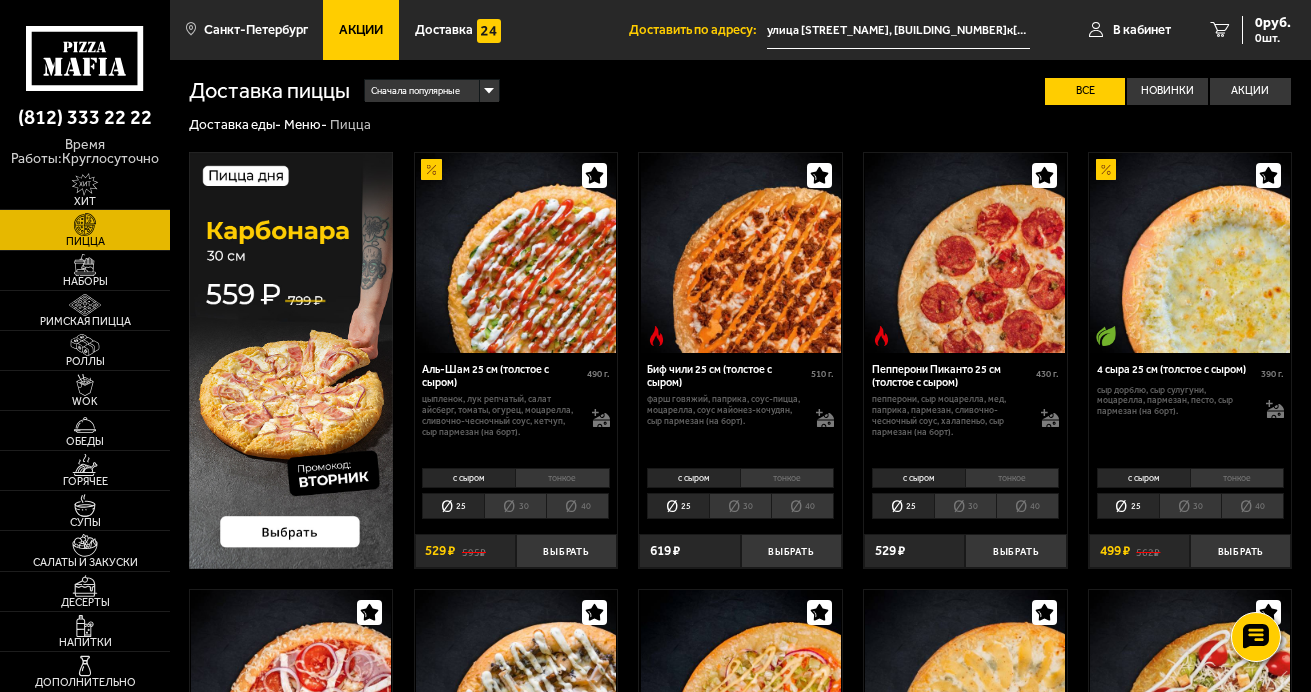click at bounding box center [291, 360] 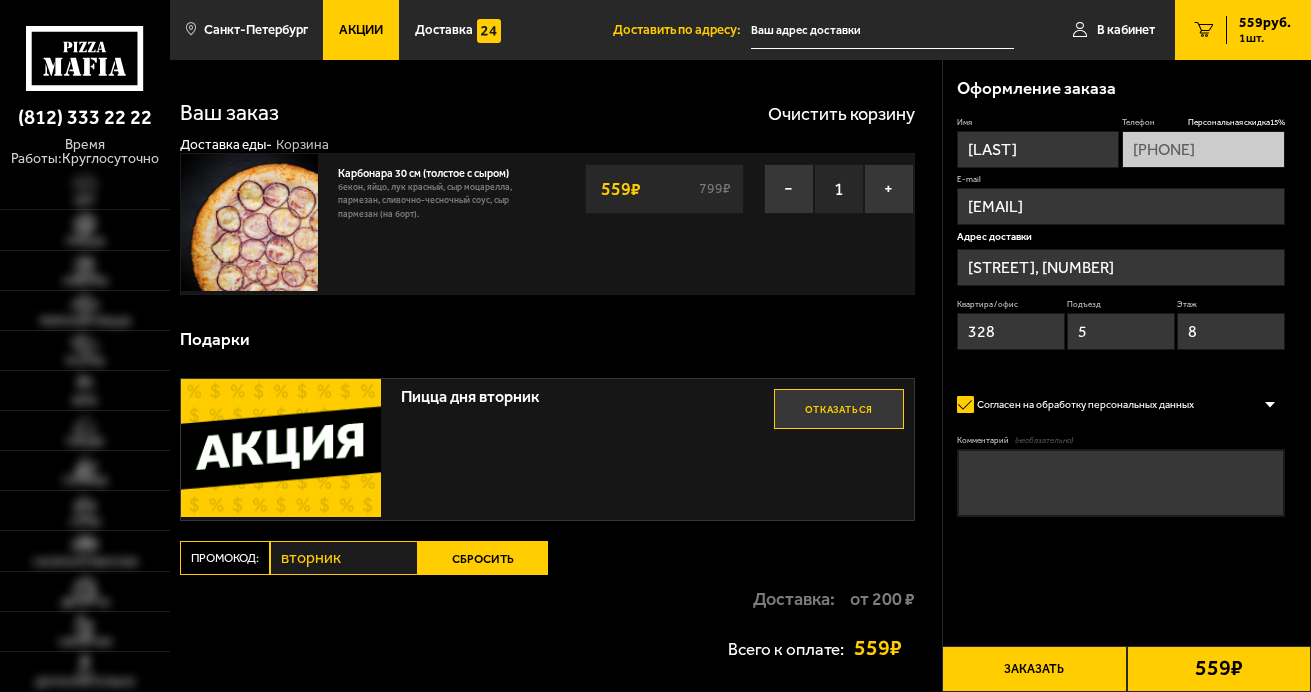 scroll, scrollTop: 0, scrollLeft: 0, axis: both 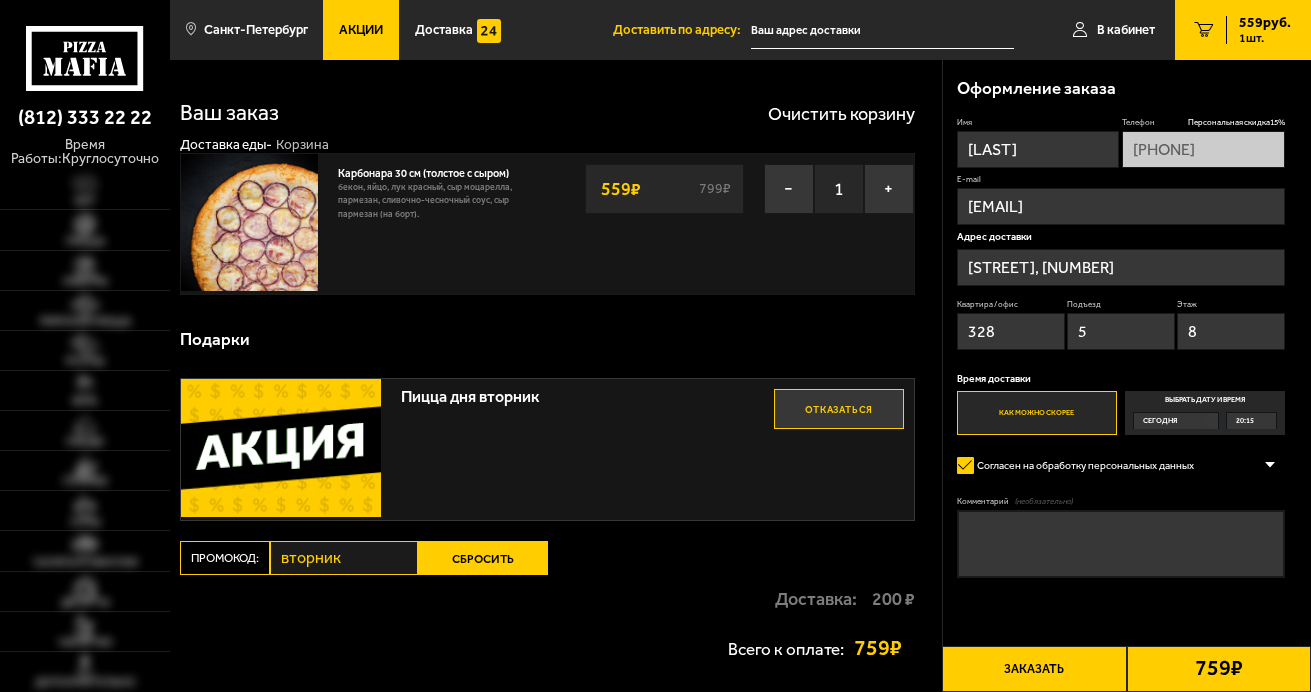 type on "[STREET], [NUMBER]" 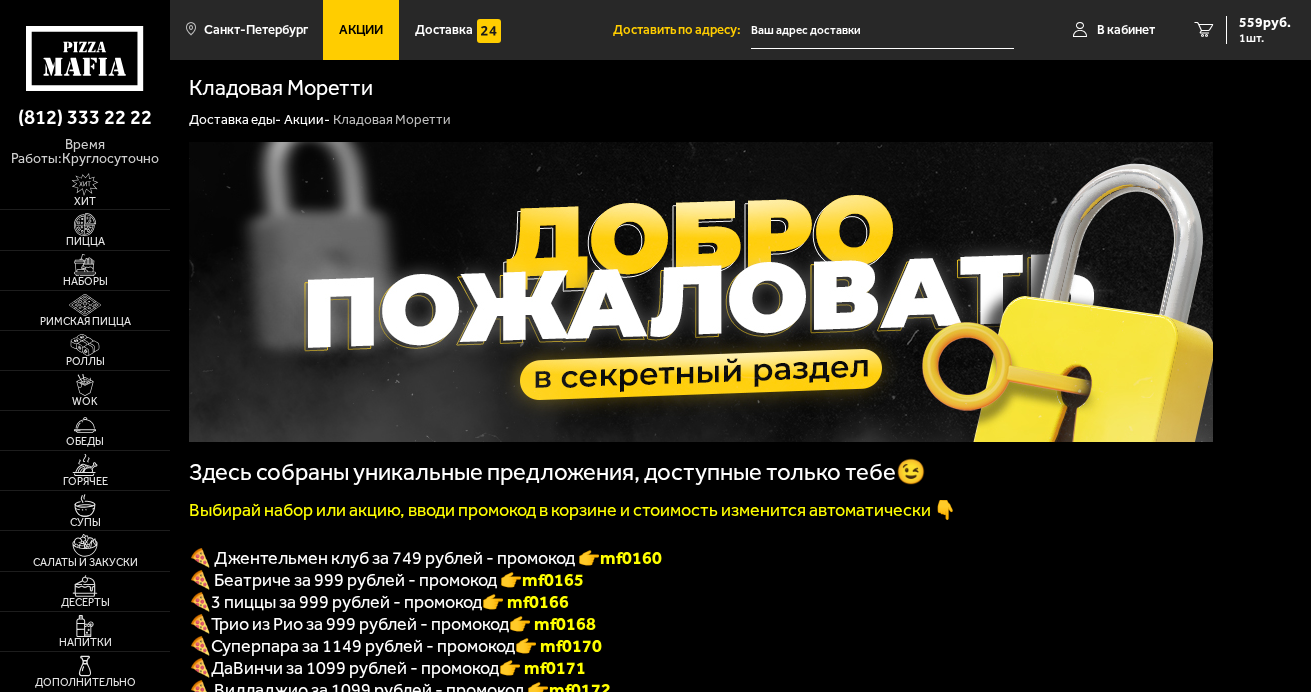 scroll, scrollTop: 0, scrollLeft: 0, axis: both 